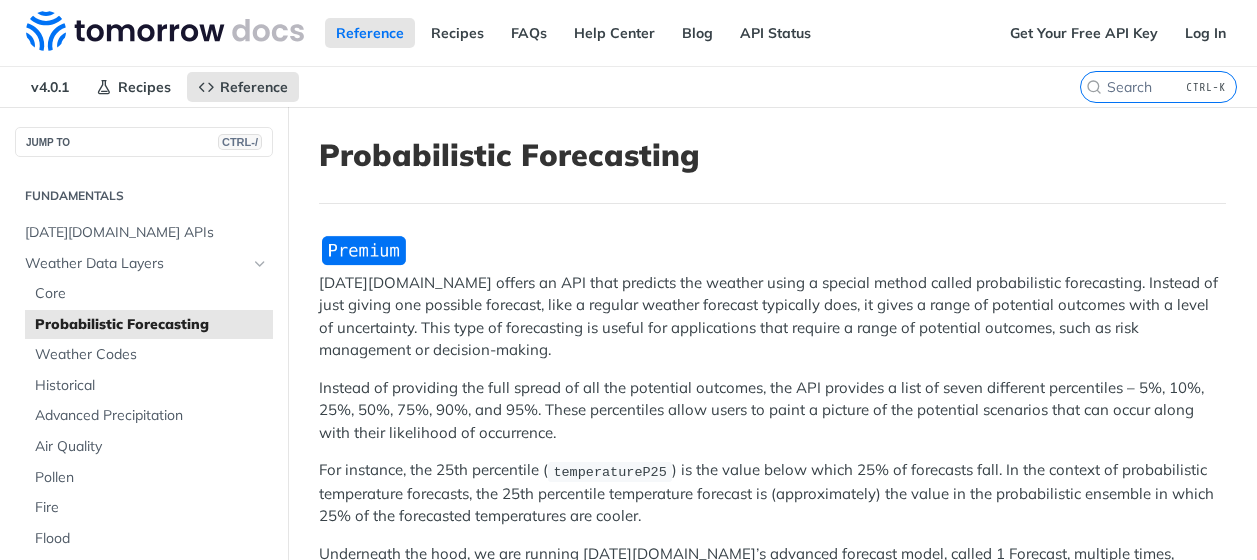 scroll, scrollTop: 0, scrollLeft: 0, axis: both 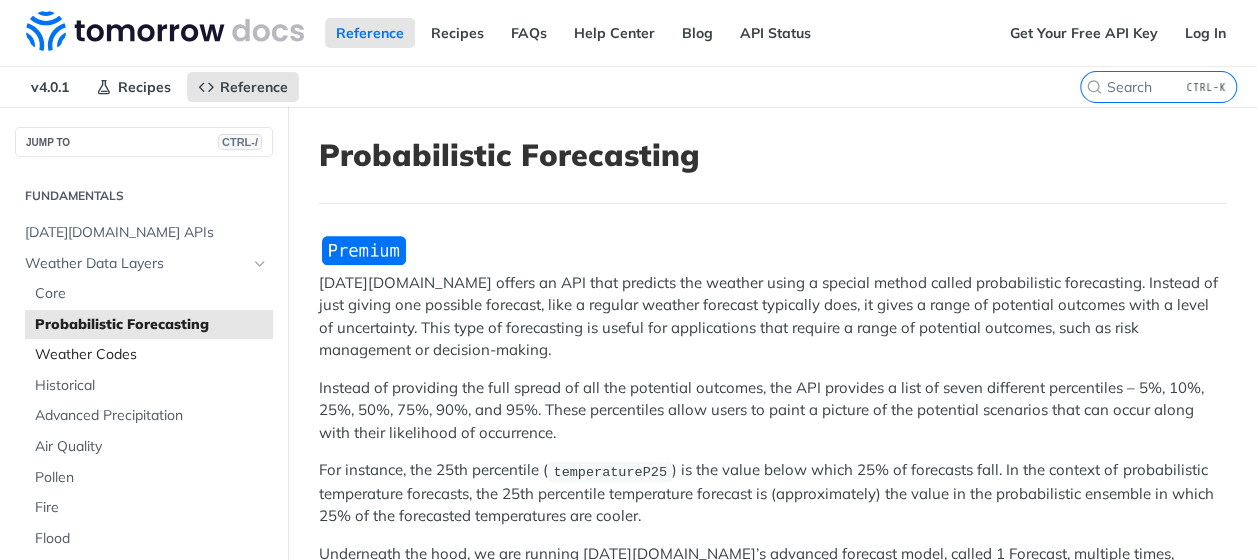 click on "Weather Codes" at bounding box center [151, 355] 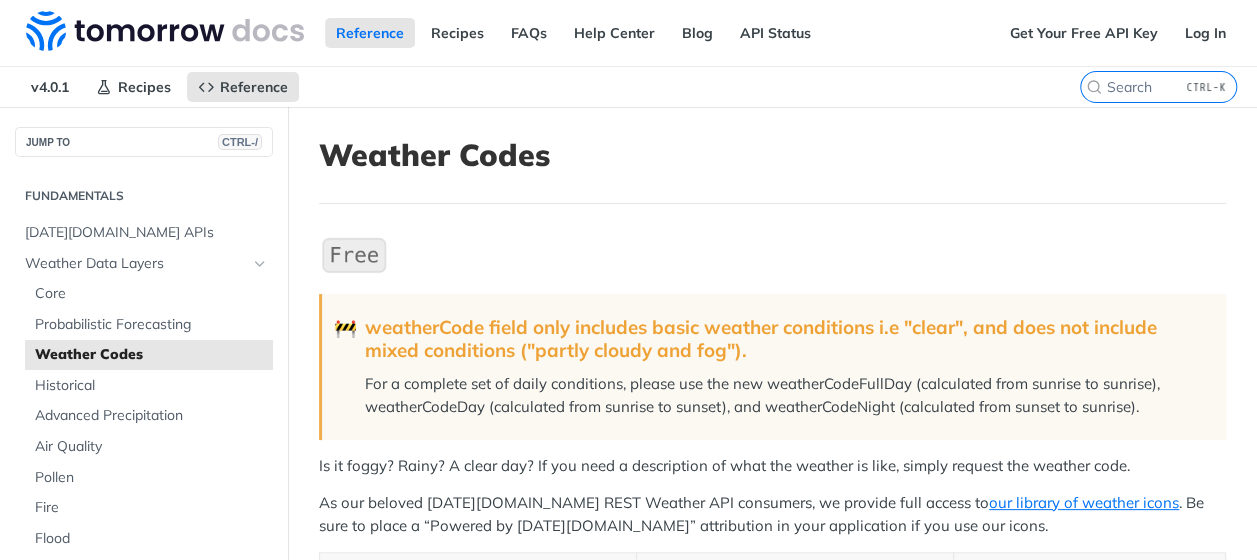 scroll, scrollTop: 100, scrollLeft: 0, axis: vertical 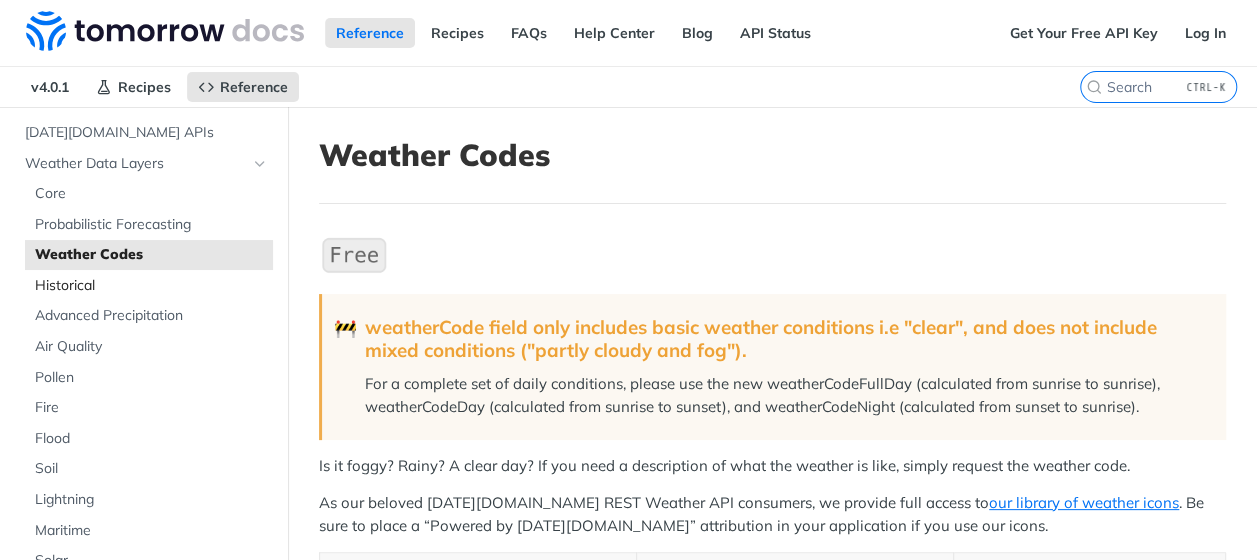 click on "Historical" at bounding box center (151, 286) 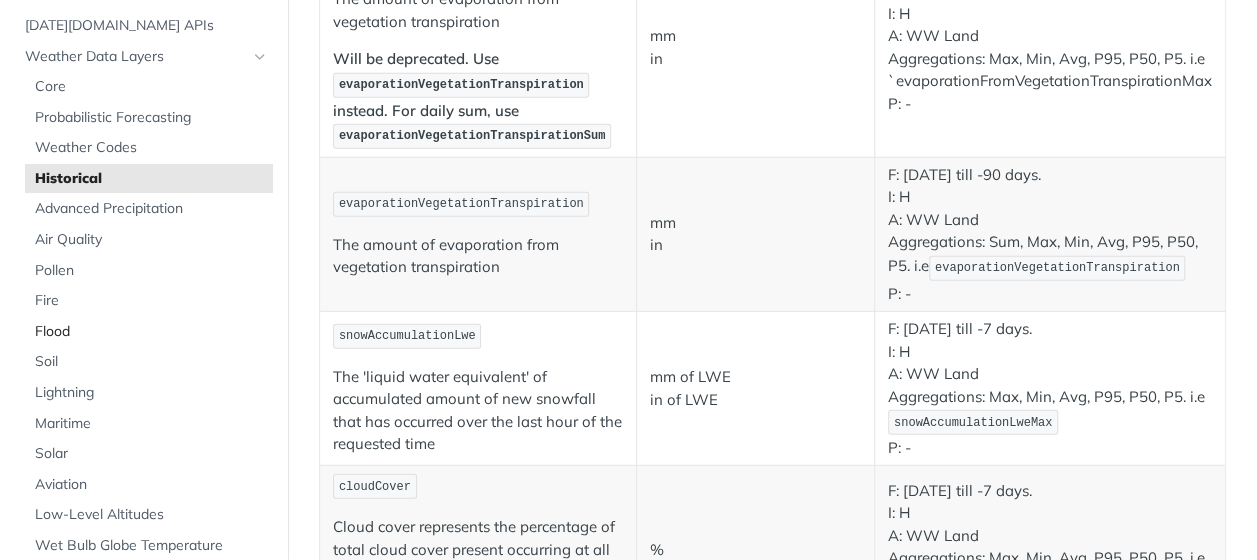 scroll, scrollTop: 2700, scrollLeft: 0, axis: vertical 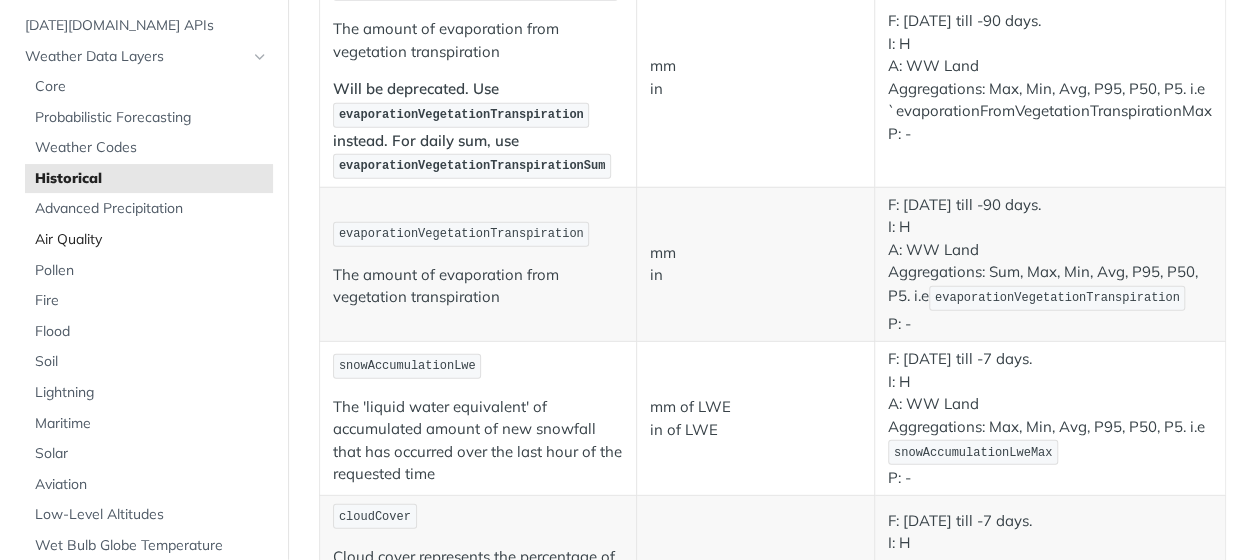 click on "Air Quality" at bounding box center [151, 240] 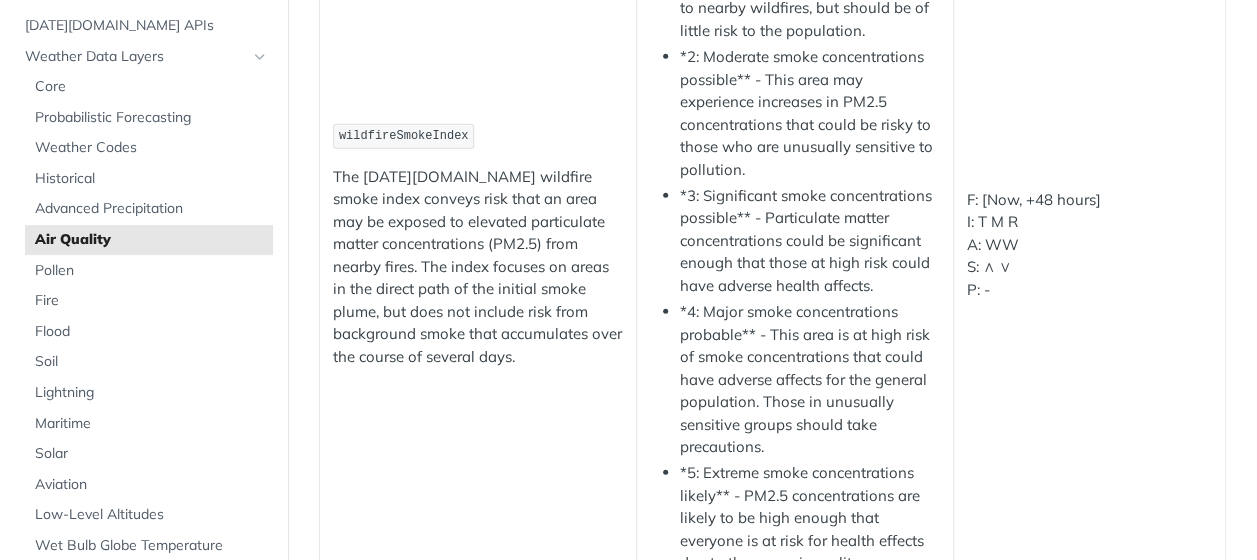 scroll, scrollTop: 2700, scrollLeft: 0, axis: vertical 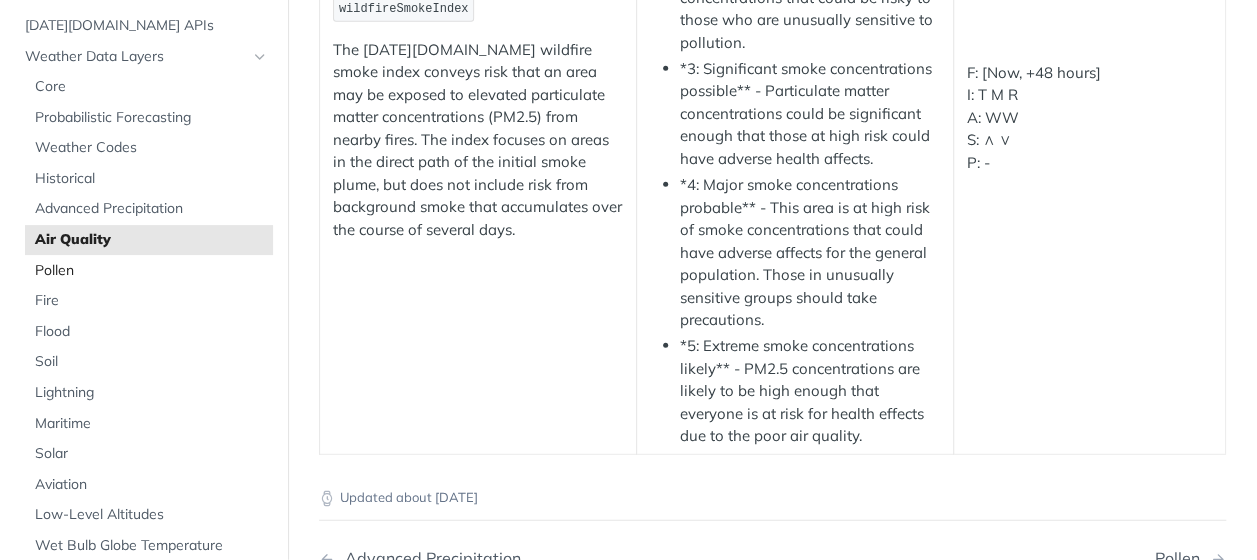 click on "Pollen" at bounding box center [151, 271] 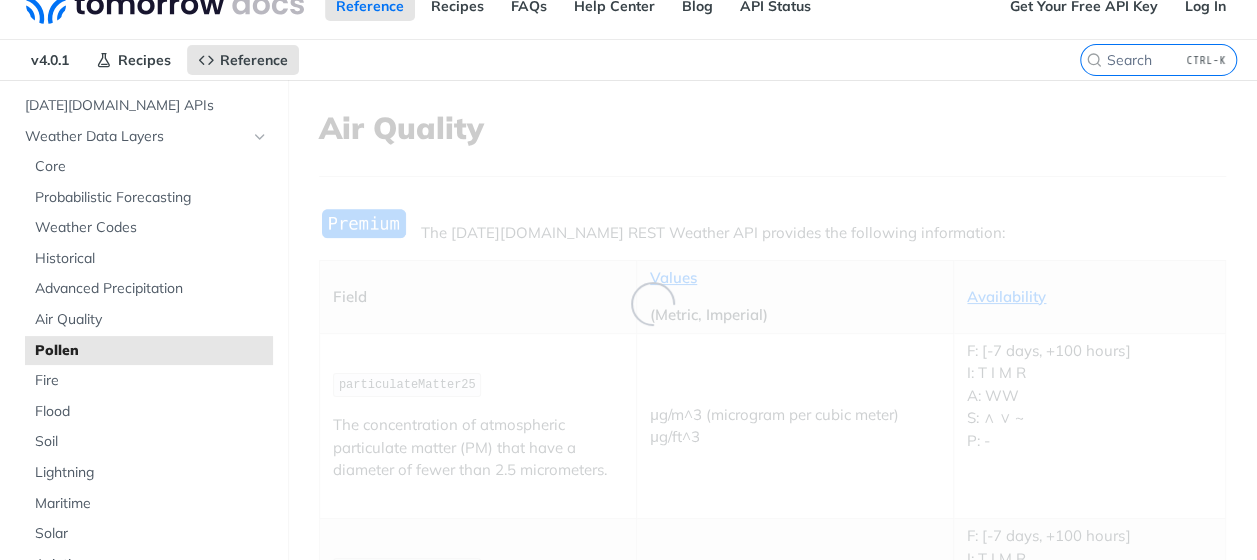 scroll, scrollTop: 0, scrollLeft: 0, axis: both 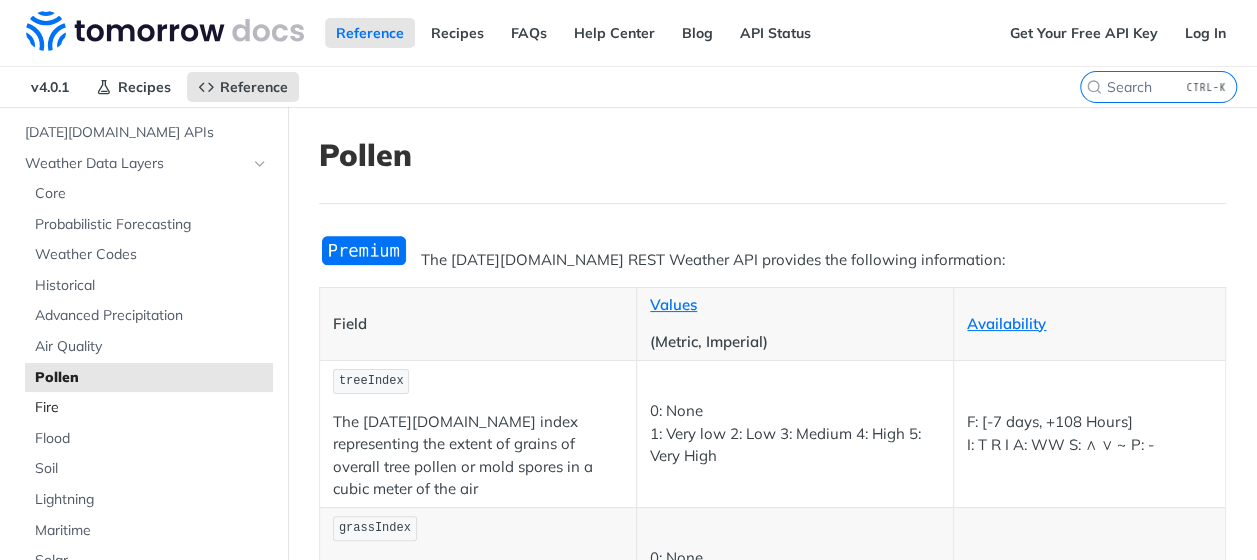 click on "Fire" at bounding box center (151, 408) 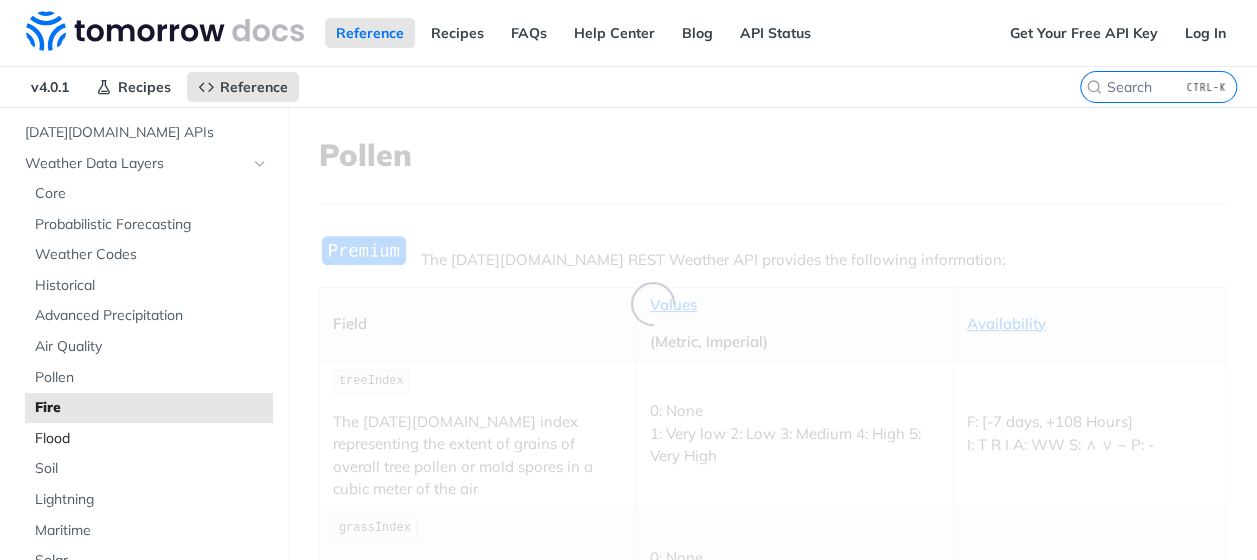 click on "Flood" at bounding box center [151, 439] 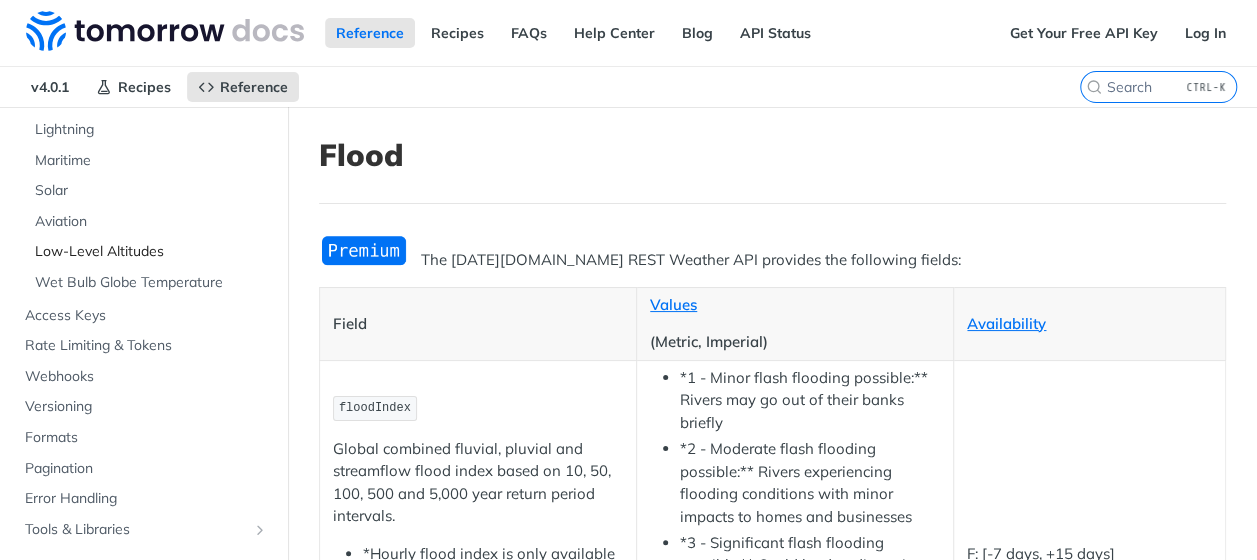 scroll, scrollTop: 500, scrollLeft: 0, axis: vertical 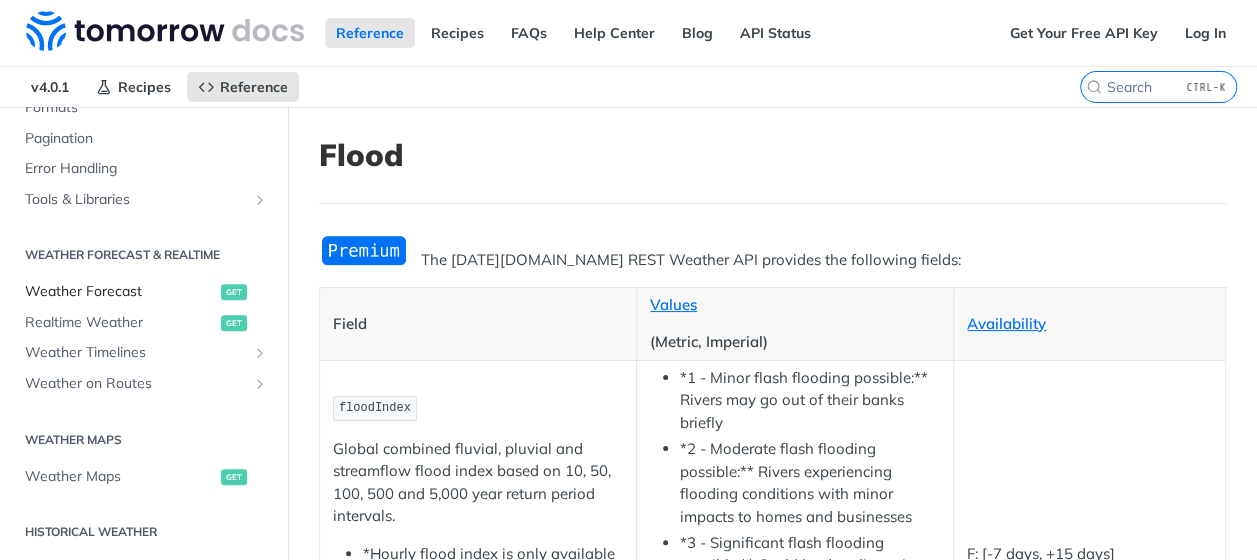 click on "Weather Forecast" at bounding box center (120, 292) 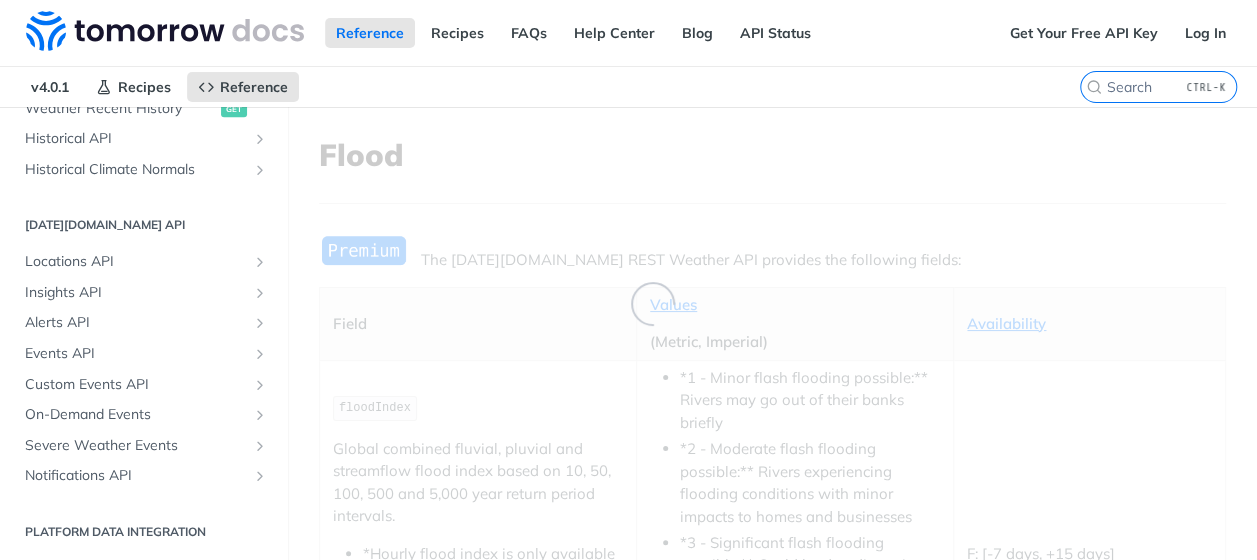 scroll, scrollTop: 308, scrollLeft: 0, axis: vertical 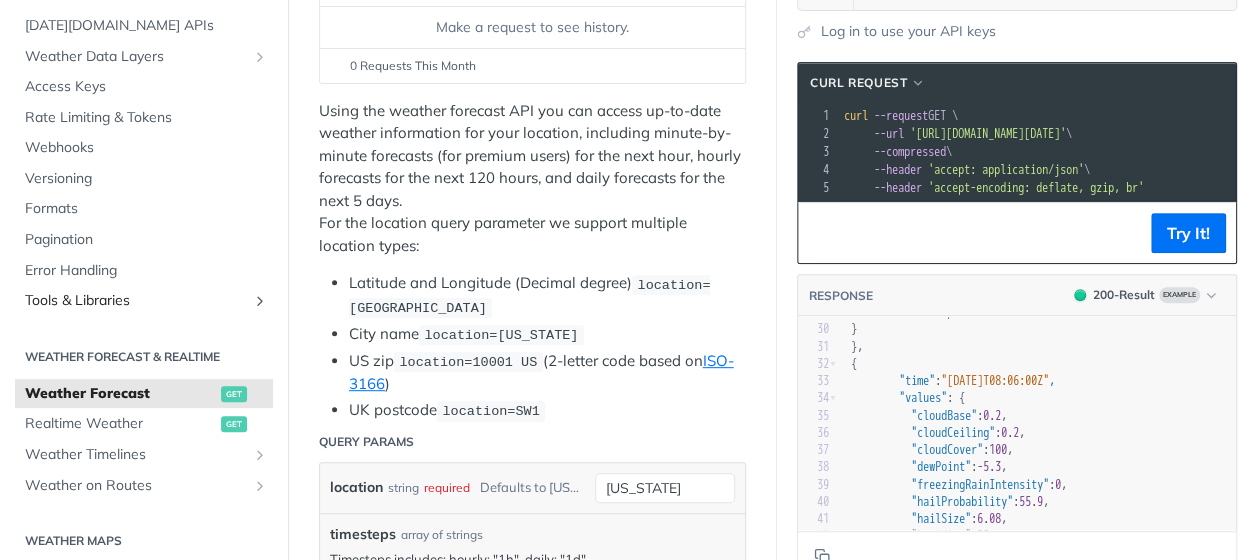 click on "Tools & Libraries" at bounding box center [136, 301] 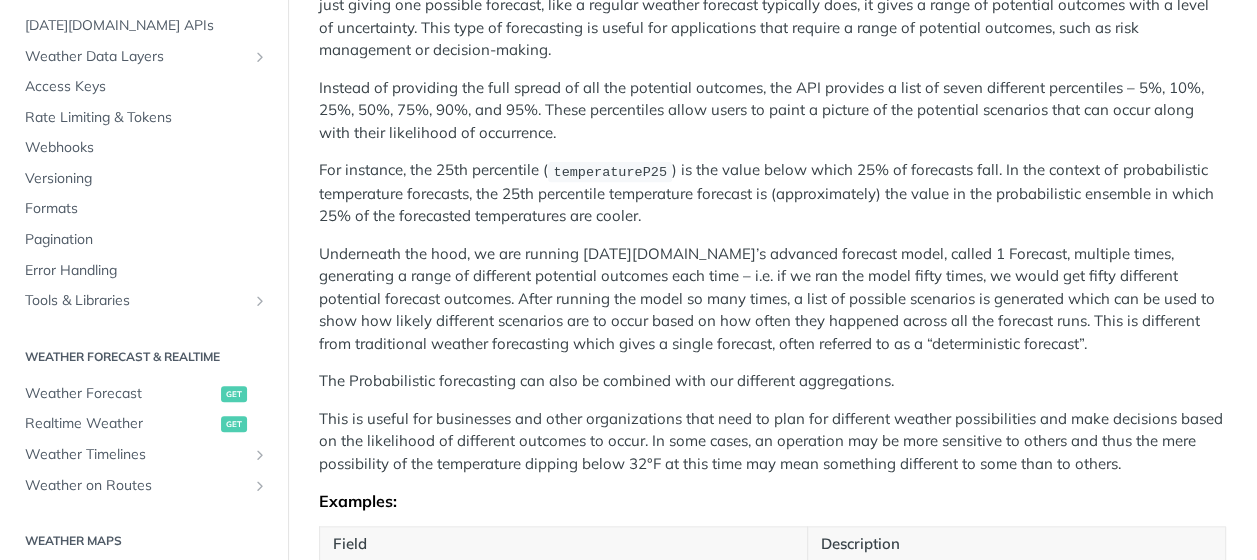 scroll, scrollTop: 0, scrollLeft: 0, axis: both 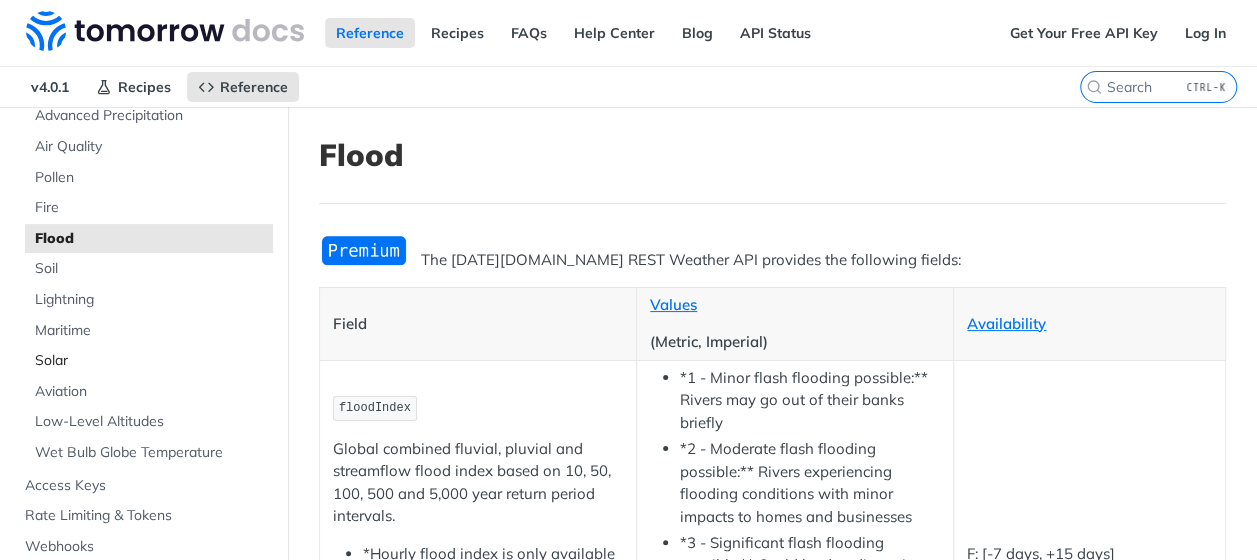 click on "Solar" at bounding box center [151, 361] 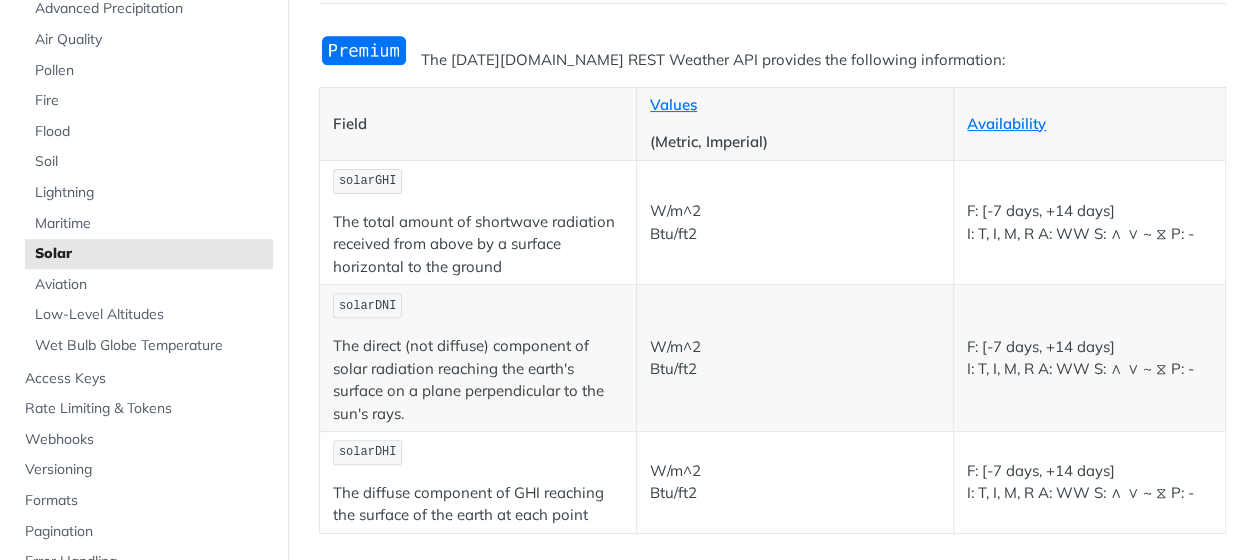 scroll, scrollTop: 100, scrollLeft: 0, axis: vertical 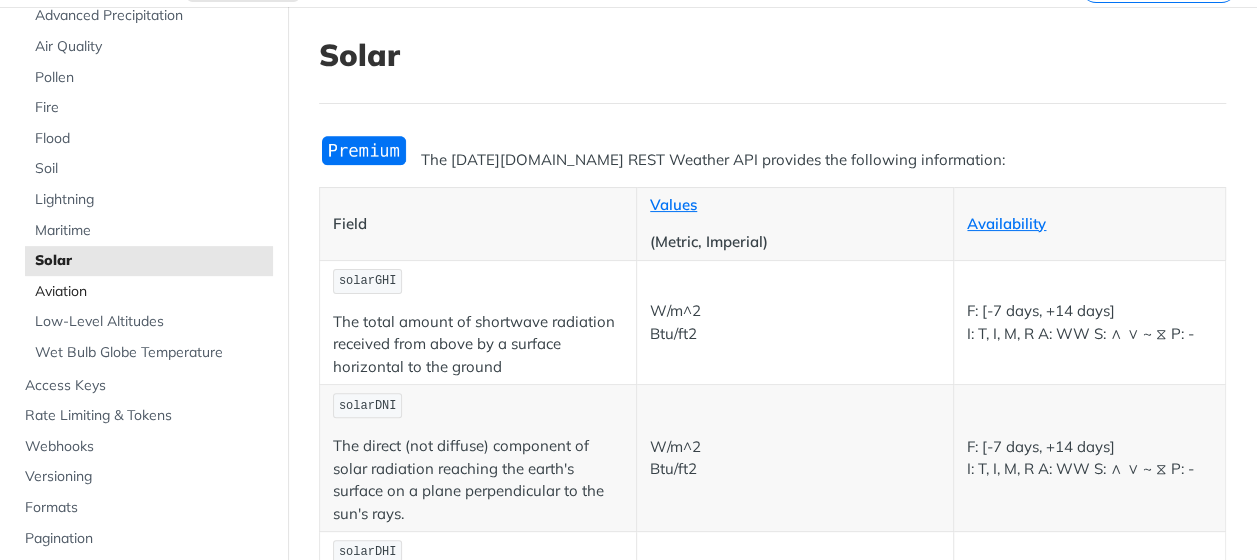 click on "Aviation" at bounding box center (151, 292) 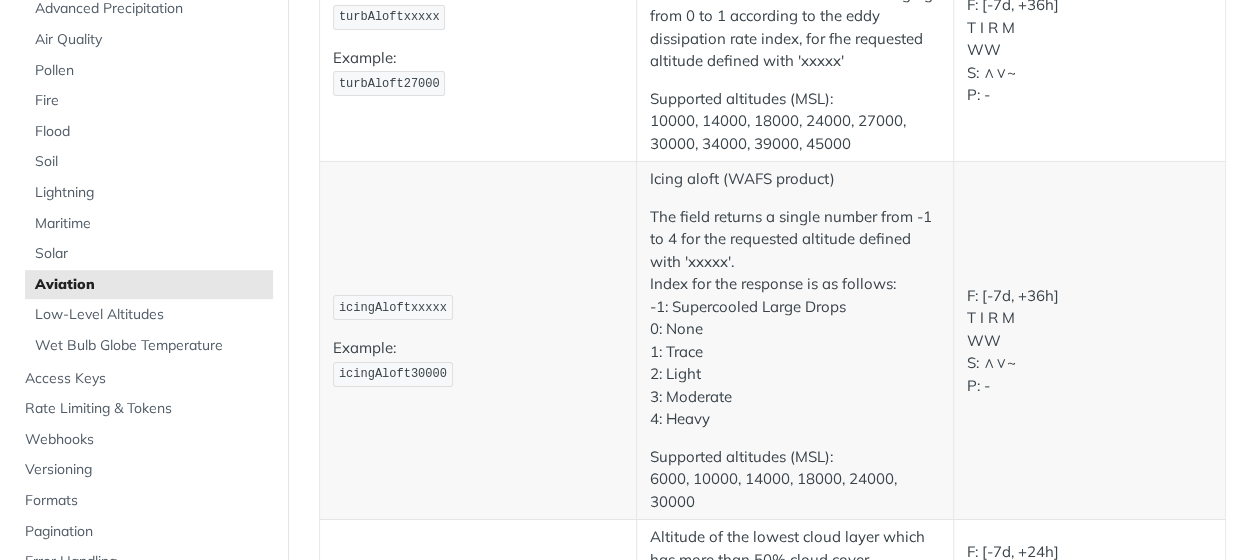 scroll, scrollTop: 3400, scrollLeft: 0, axis: vertical 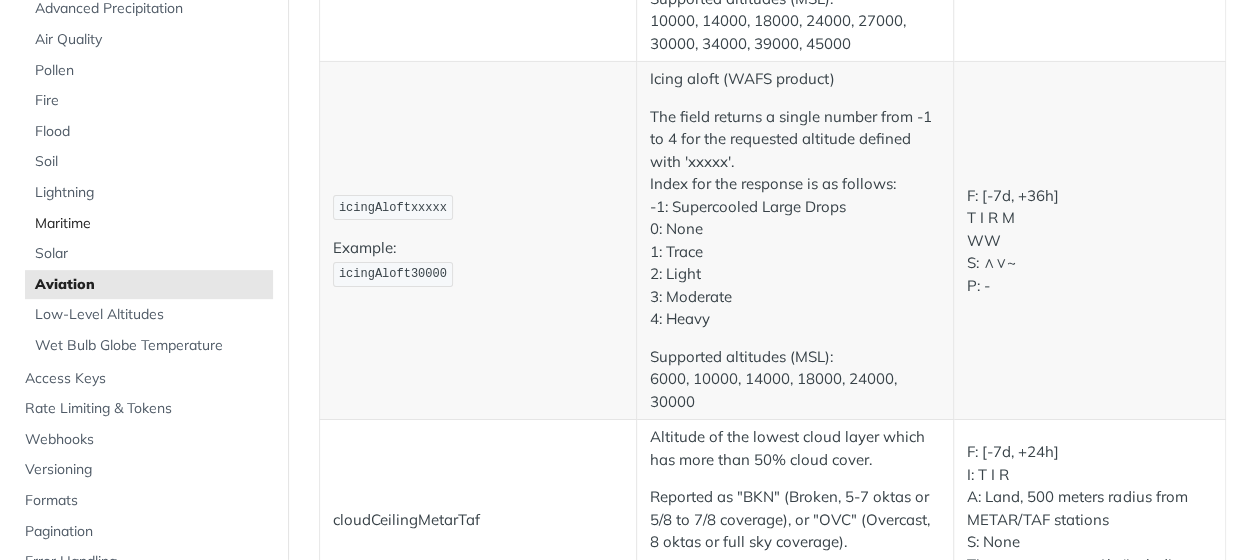click on "Maritime" at bounding box center (151, 224) 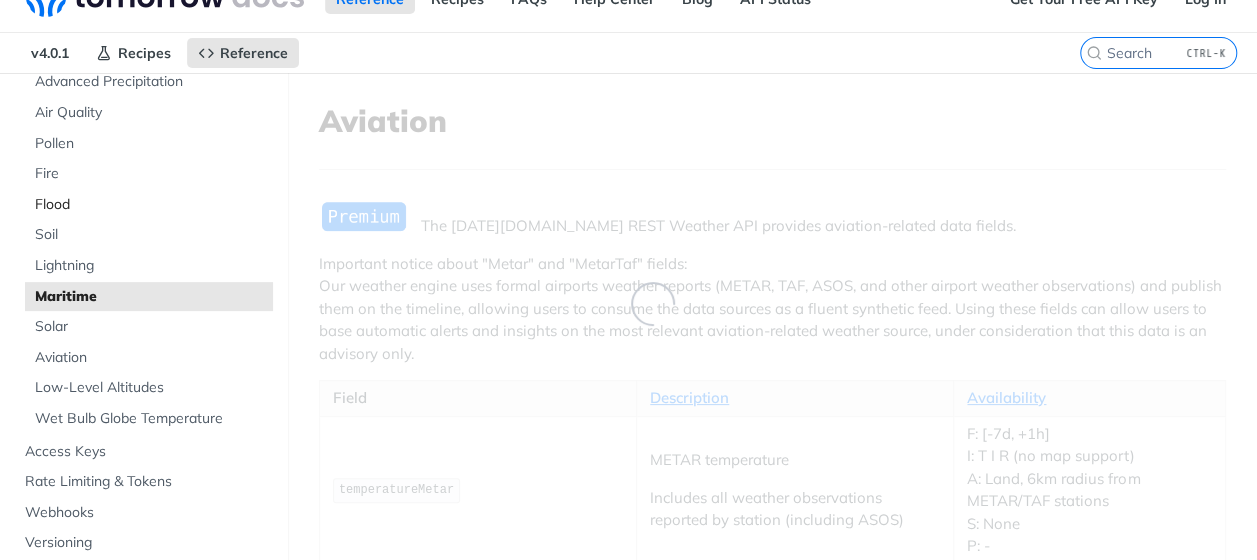scroll, scrollTop: 0, scrollLeft: 0, axis: both 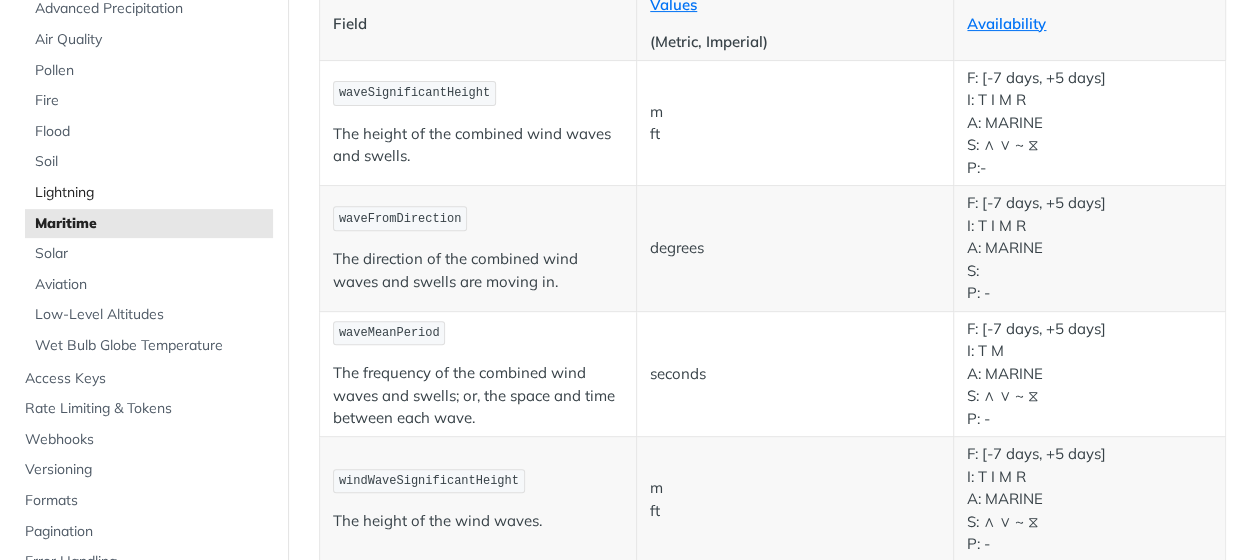 click on "Lightning" at bounding box center (151, 193) 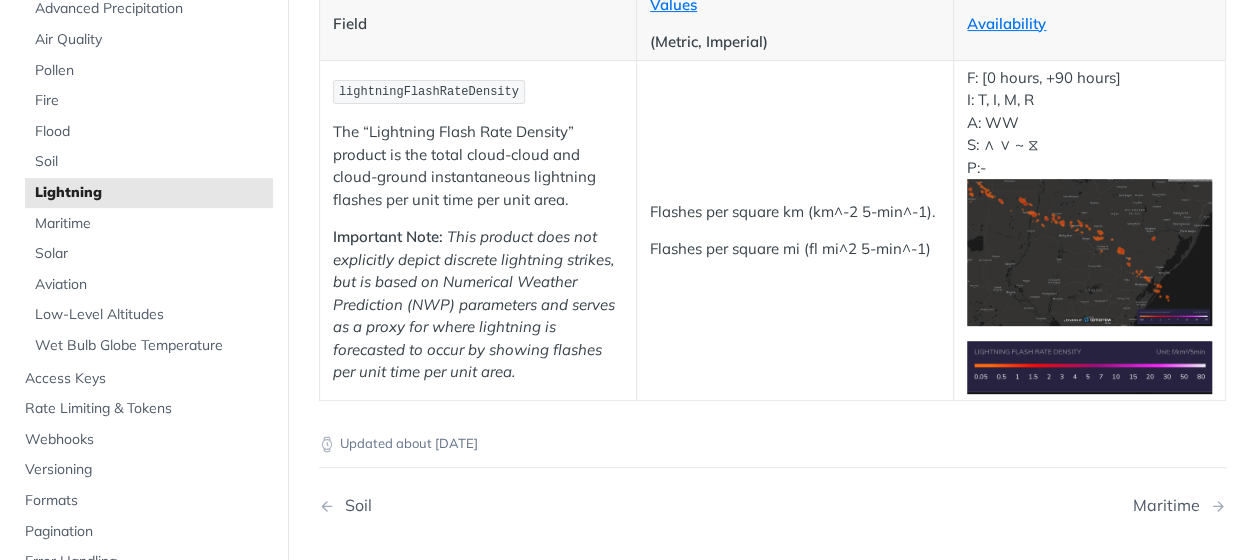 scroll, scrollTop: 100, scrollLeft: 0, axis: vertical 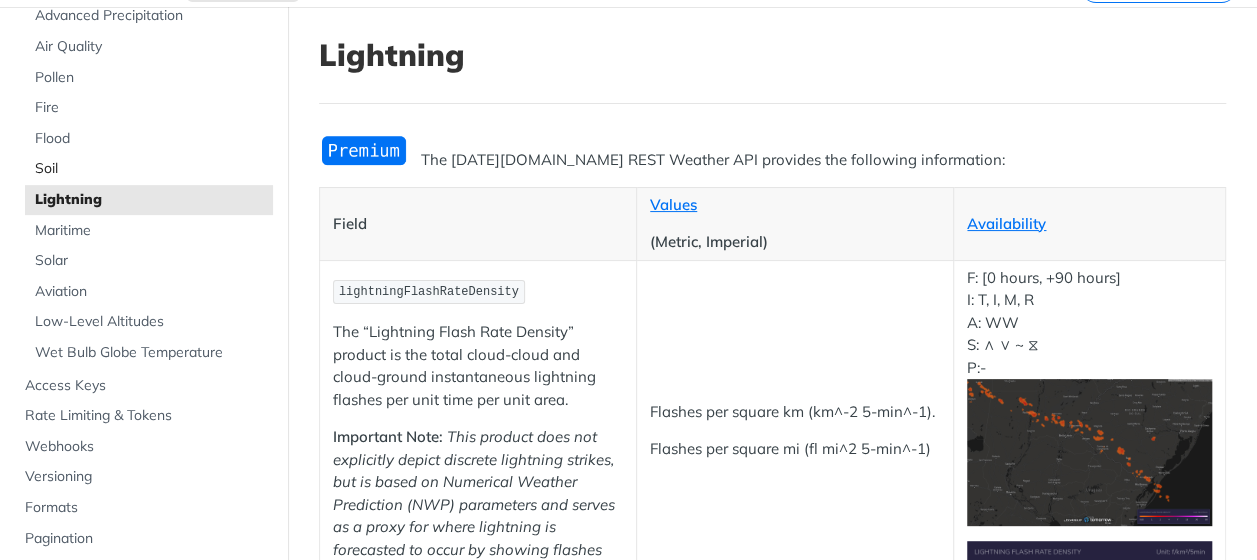 click on "Soil" at bounding box center [151, 169] 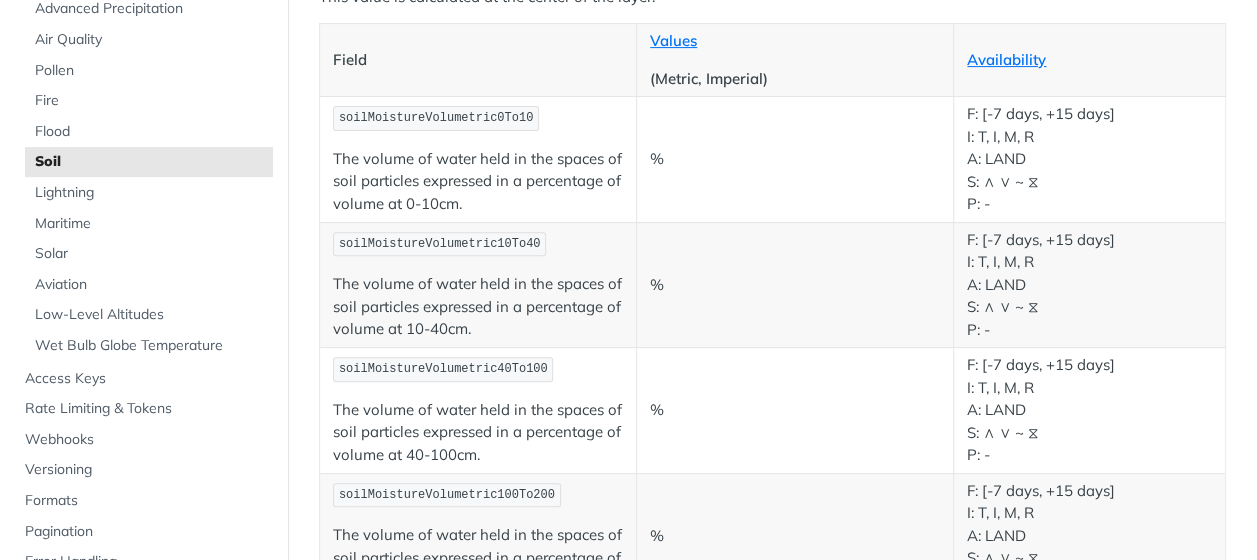 scroll, scrollTop: 300, scrollLeft: 0, axis: vertical 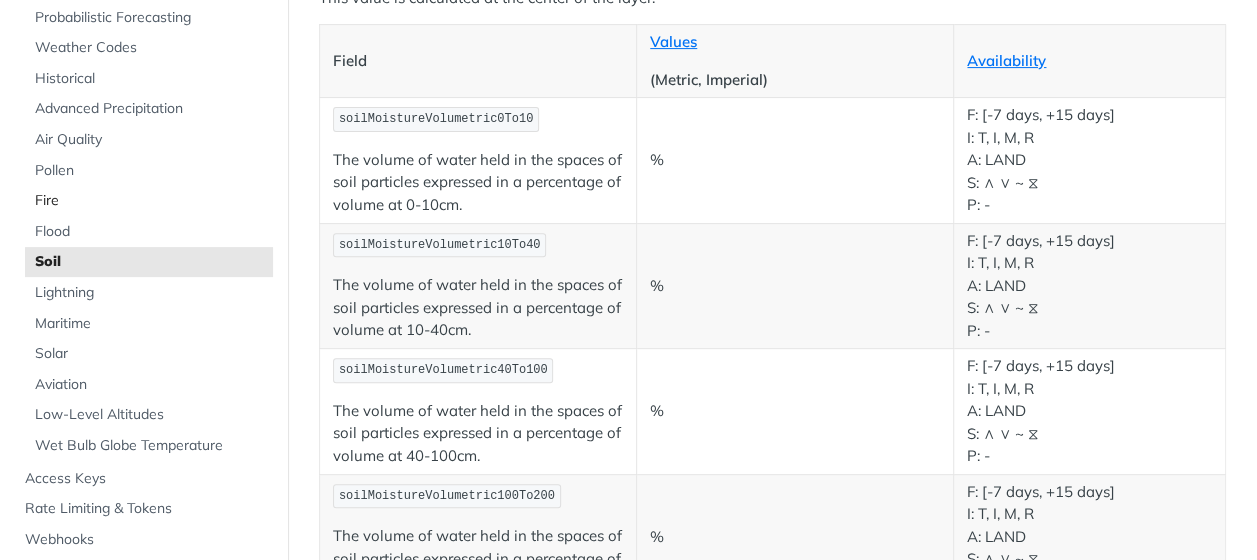 click on "Fire" at bounding box center (151, 201) 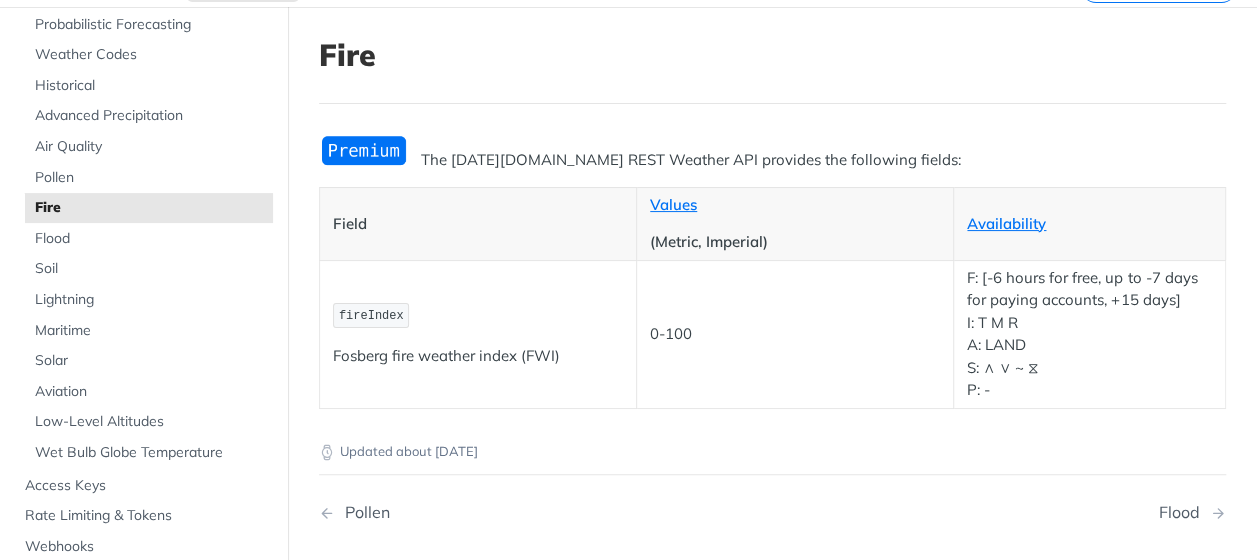 scroll, scrollTop: 0, scrollLeft: 0, axis: both 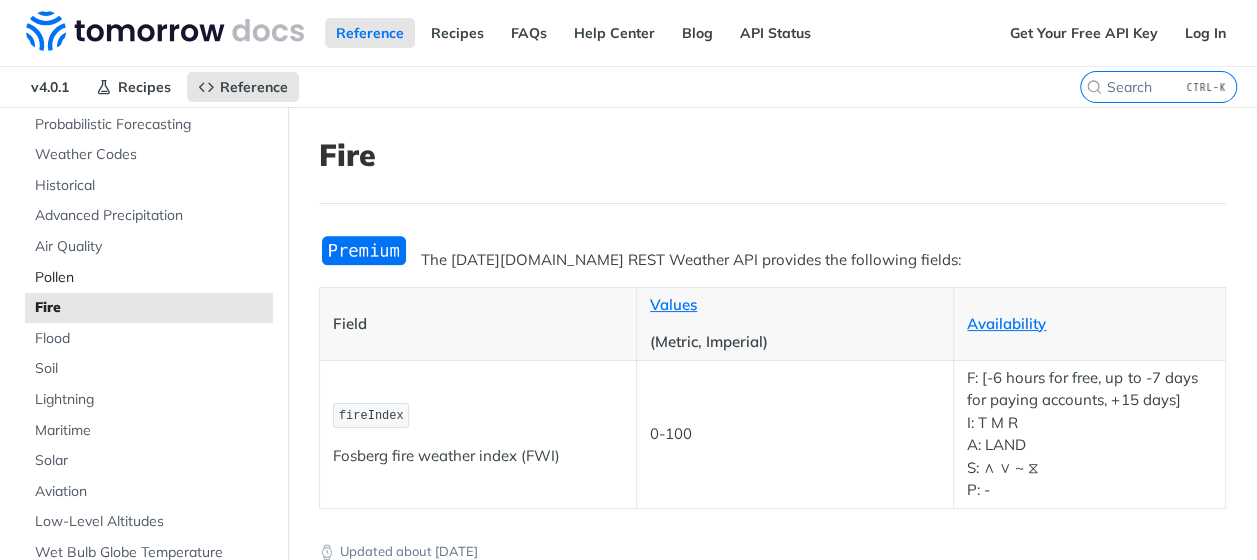 click on "Pollen" at bounding box center (151, 278) 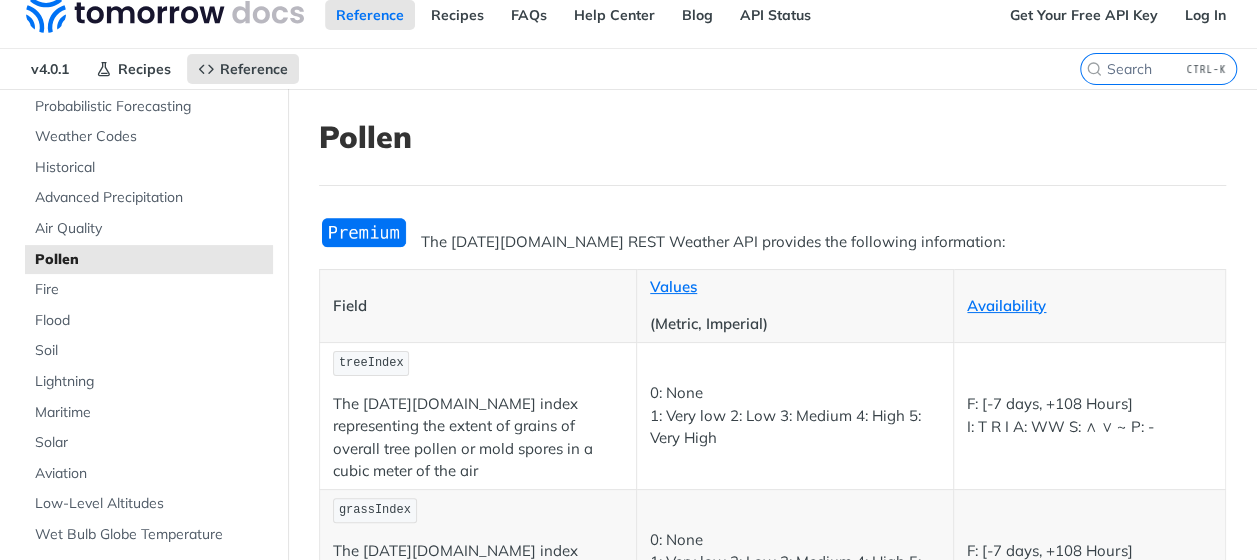 scroll, scrollTop: 0, scrollLeft: 0, axis: both 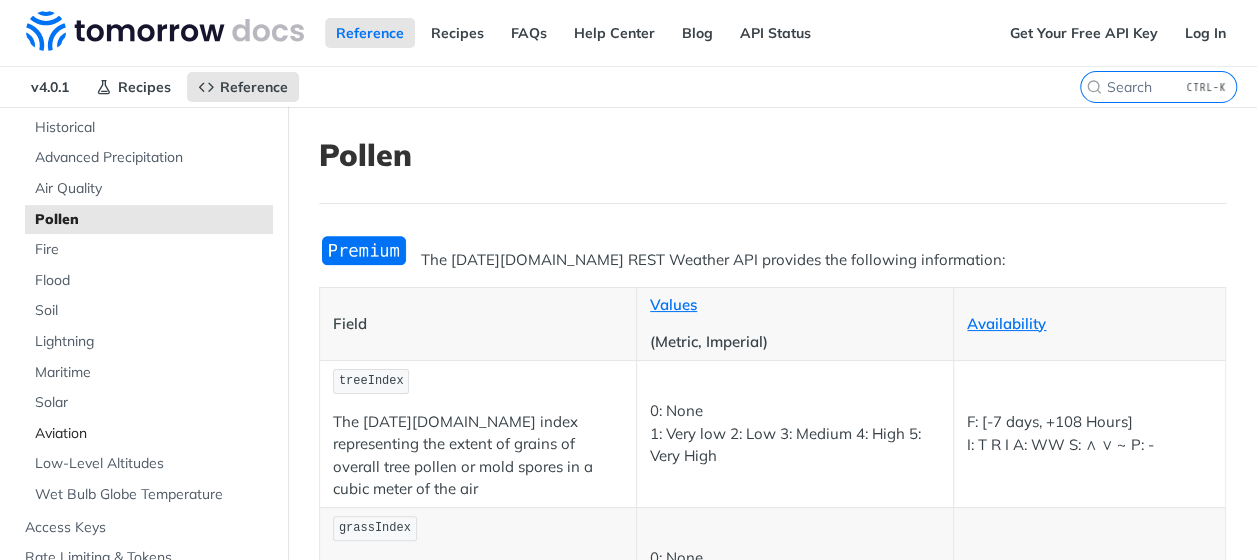 click on "Aviation" at bounding box center [151, 434] 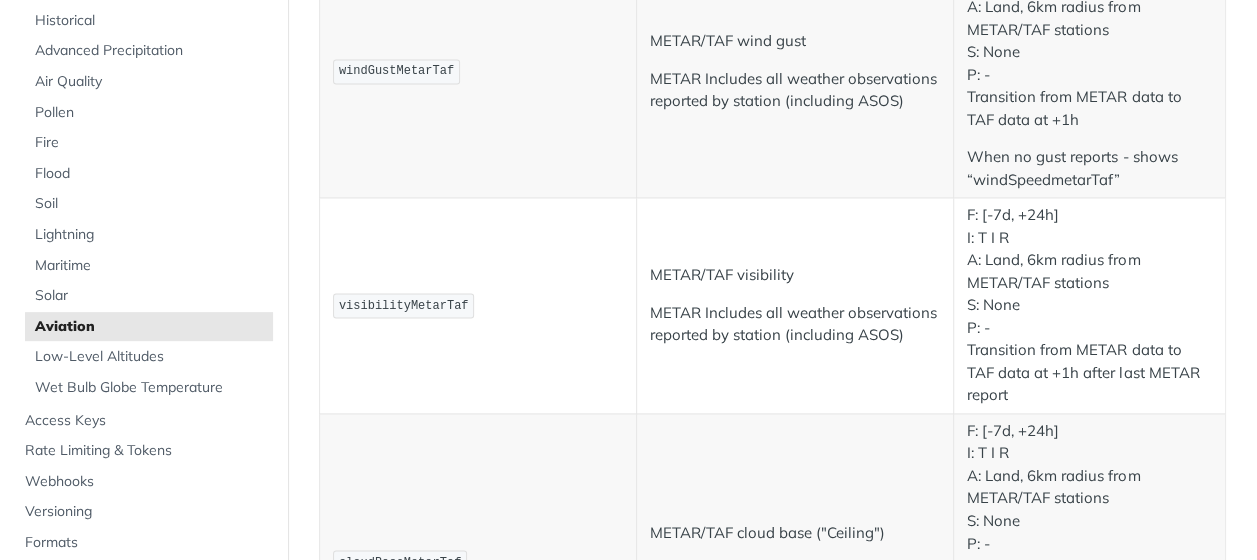 scroll, scrollTop: 1442, scrollLeft: 0, axis: vertical 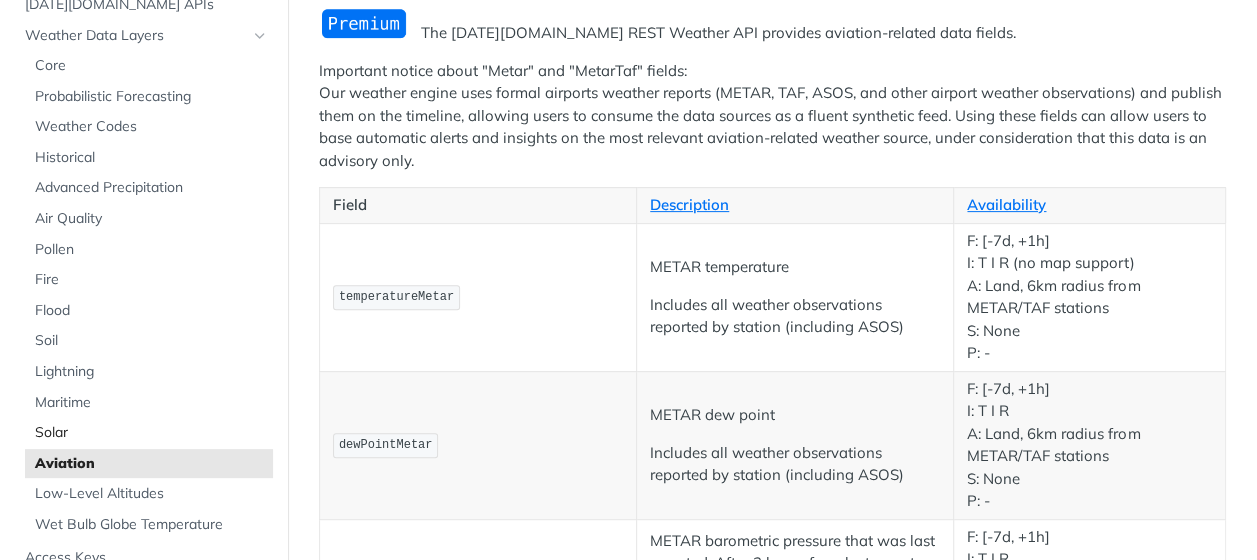 click on "Solar" at bounding box center (151, 433) 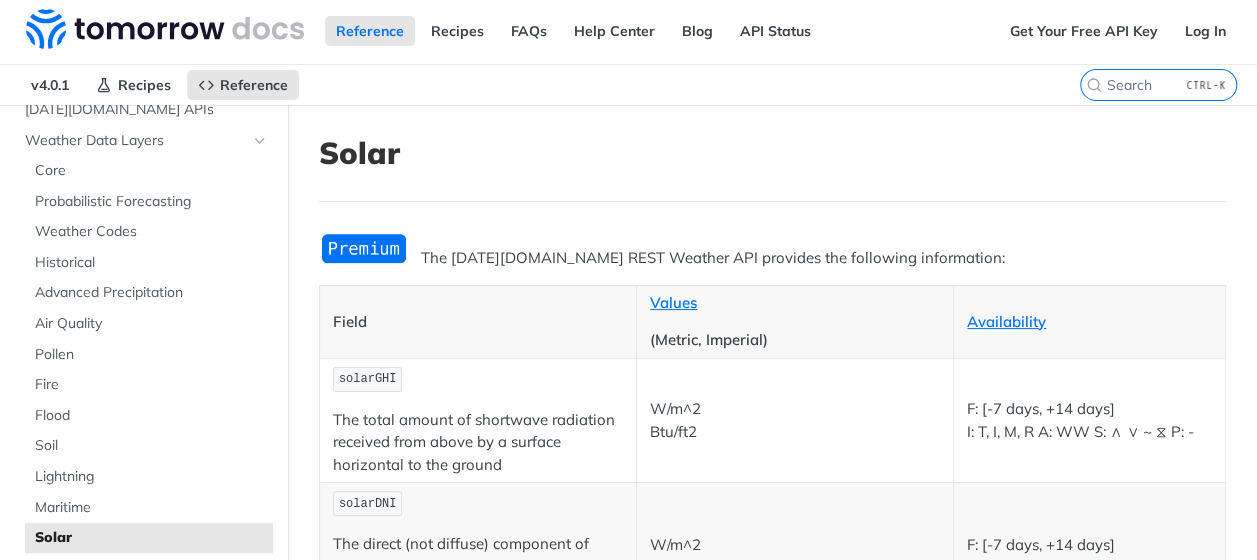 scroll, scrollTop: 0, scrollLeft: 0, axis: both 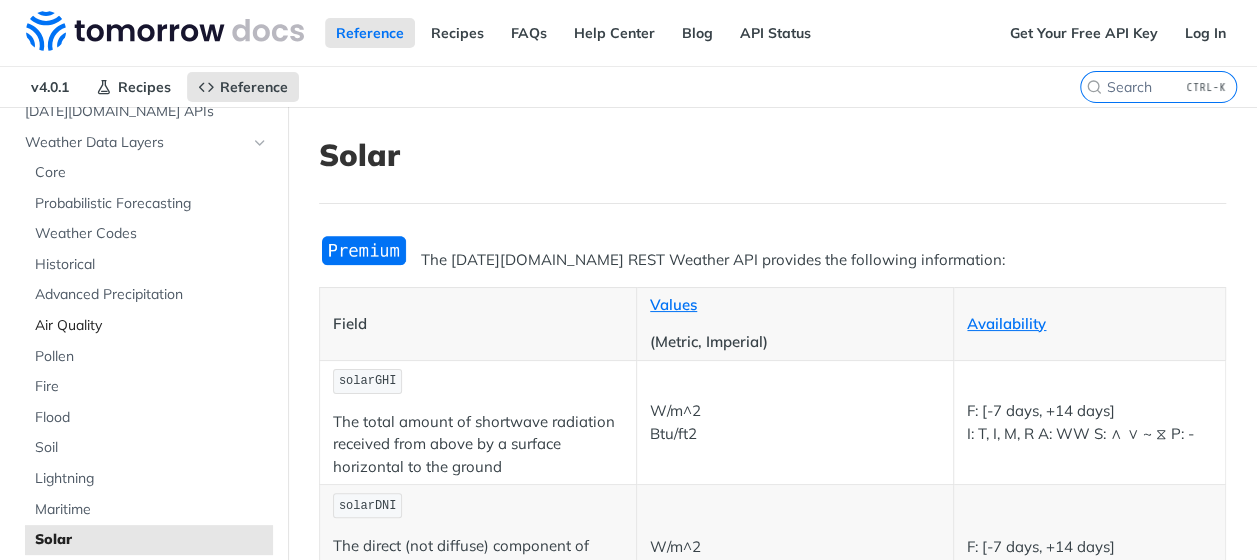 click on "Air Quality" at bounding box center (151, 326) 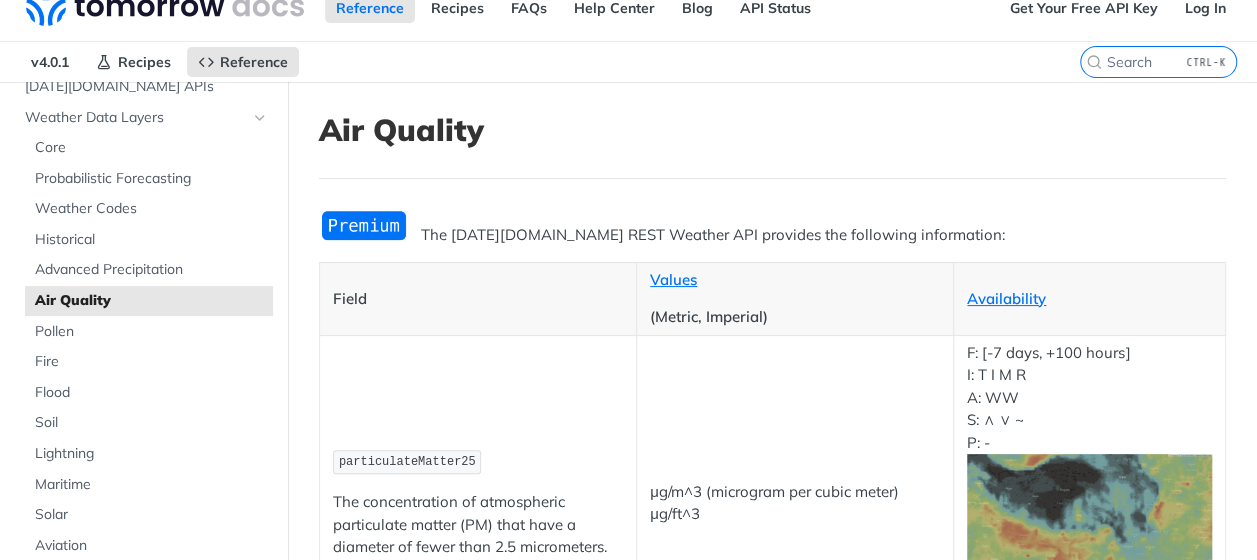 scroll, scrollTop: 0, scrollLeft: 0, axis: both 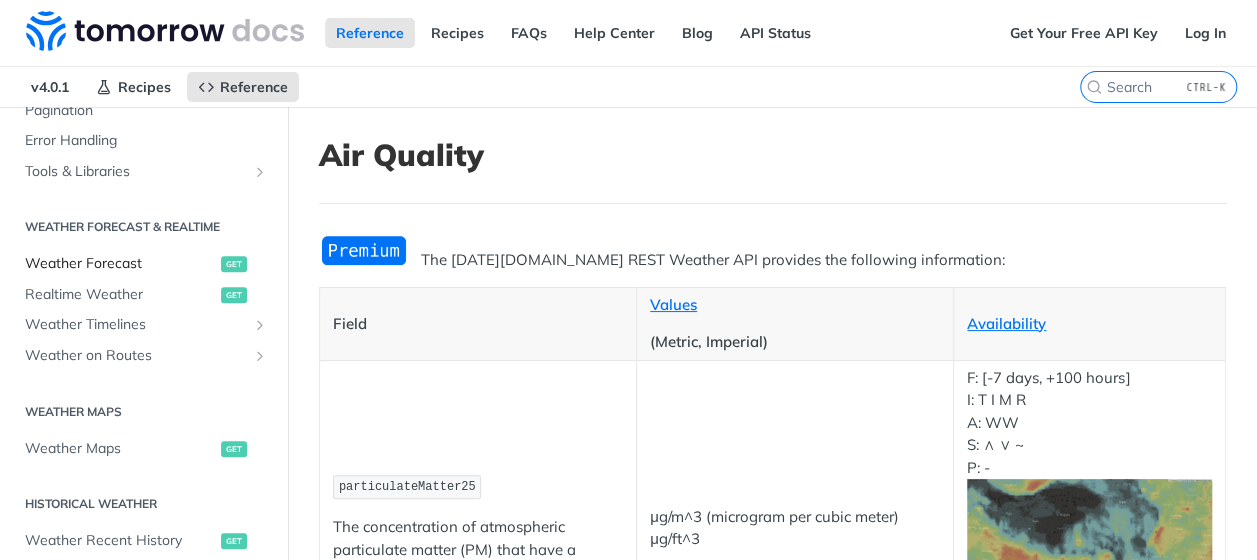 click on "Weather Forecast" at bounding box center (120, 264) 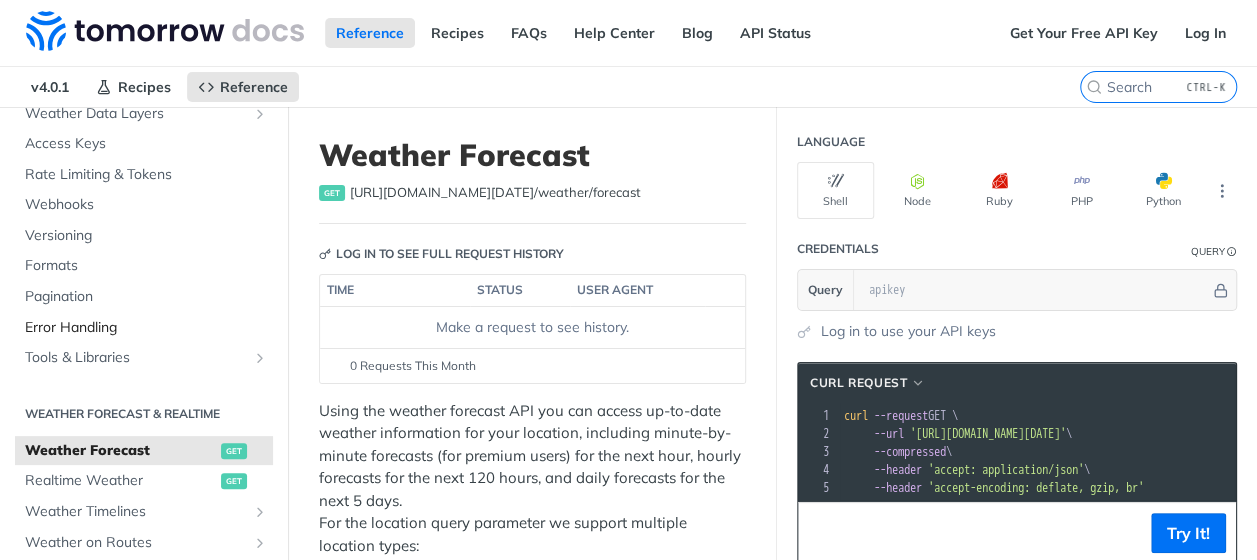scroll, scrollTop: 0, scrollLeft: 0, axis: both 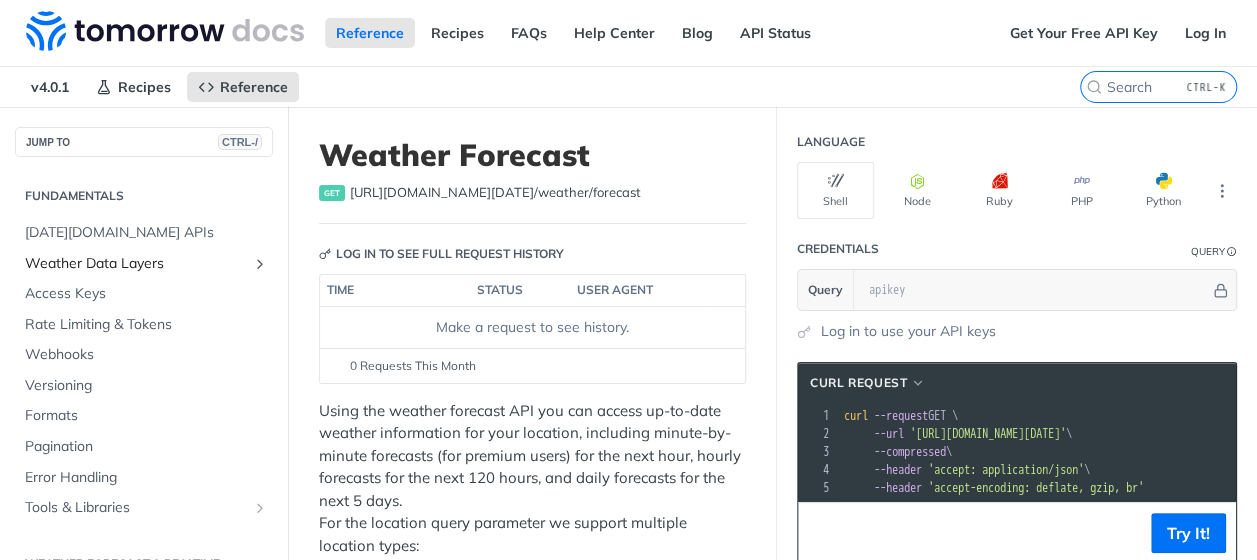 click on "Weather Data Layers" at bounding box center [136, 264] 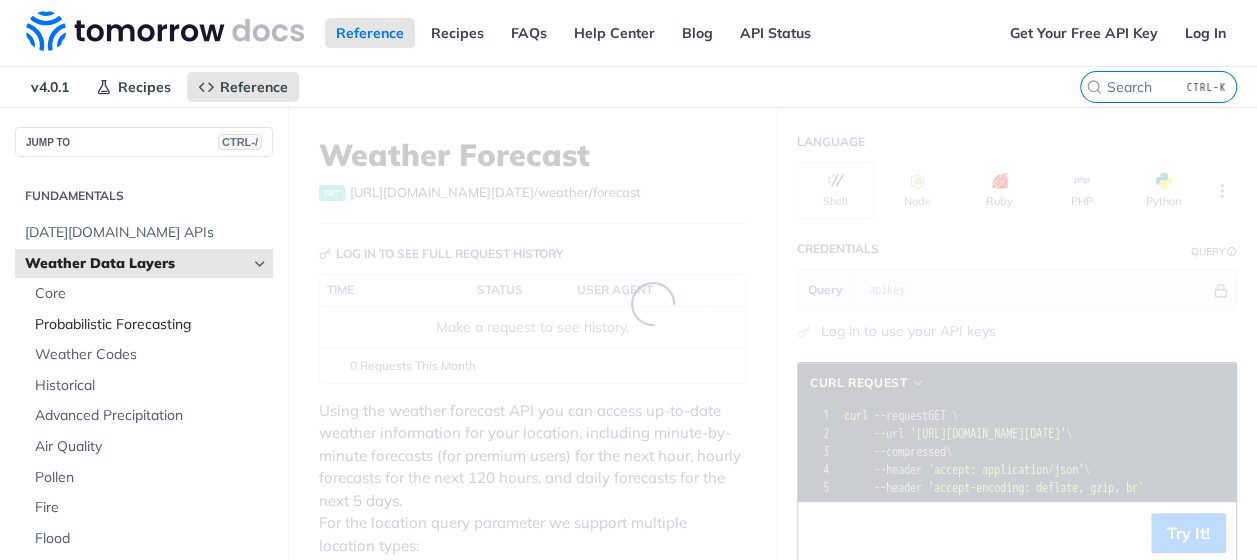 click on "Probabilistic Forecasting" at bounding box center (151, 325) 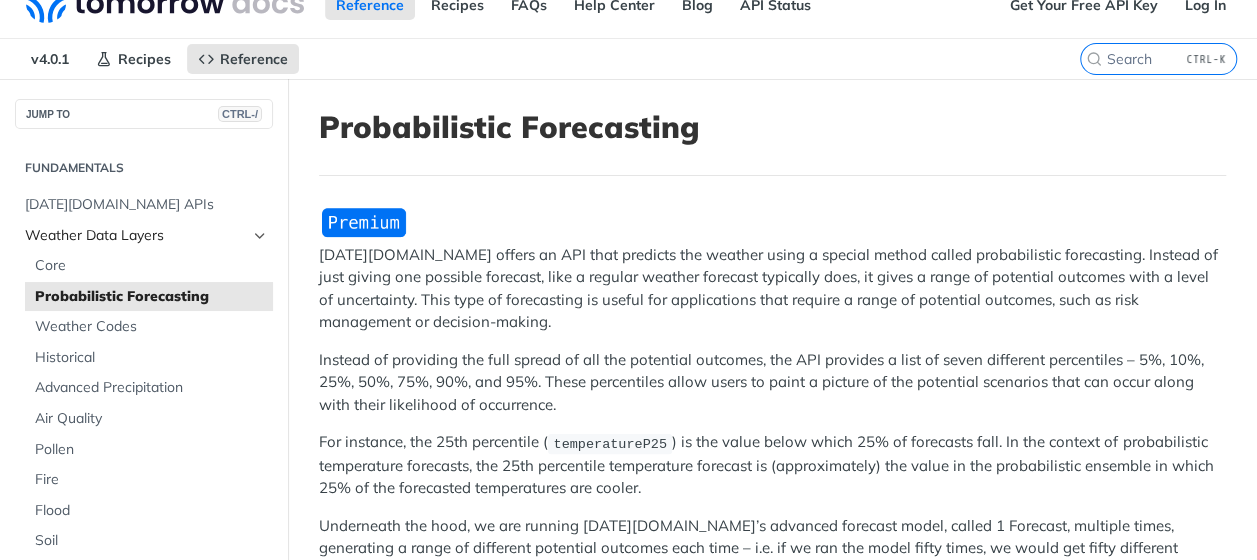 scroll, scrollTop: 0, scrollLeft: 0, axis: both 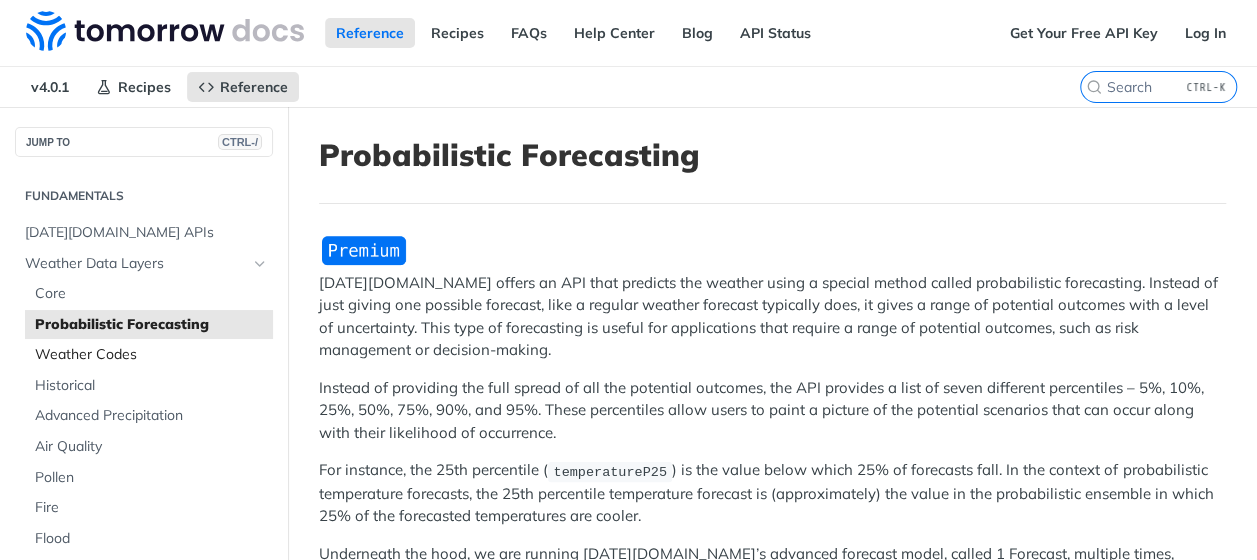 click on "Weather Codes" at bounding box center [151, 355] 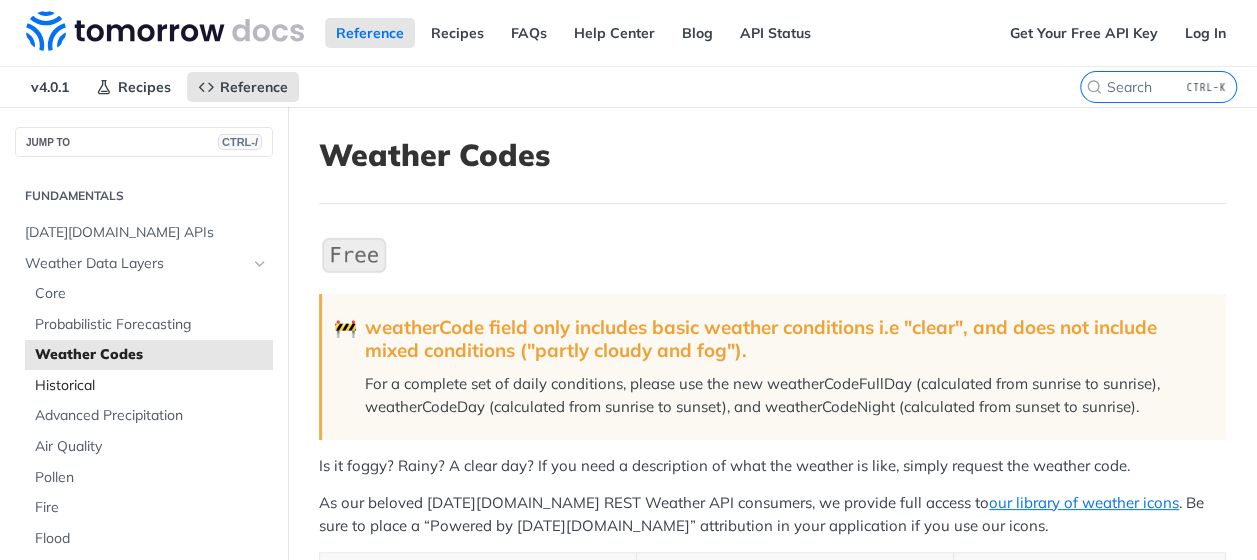 click on "Historical" at bounding box center [151, 386] 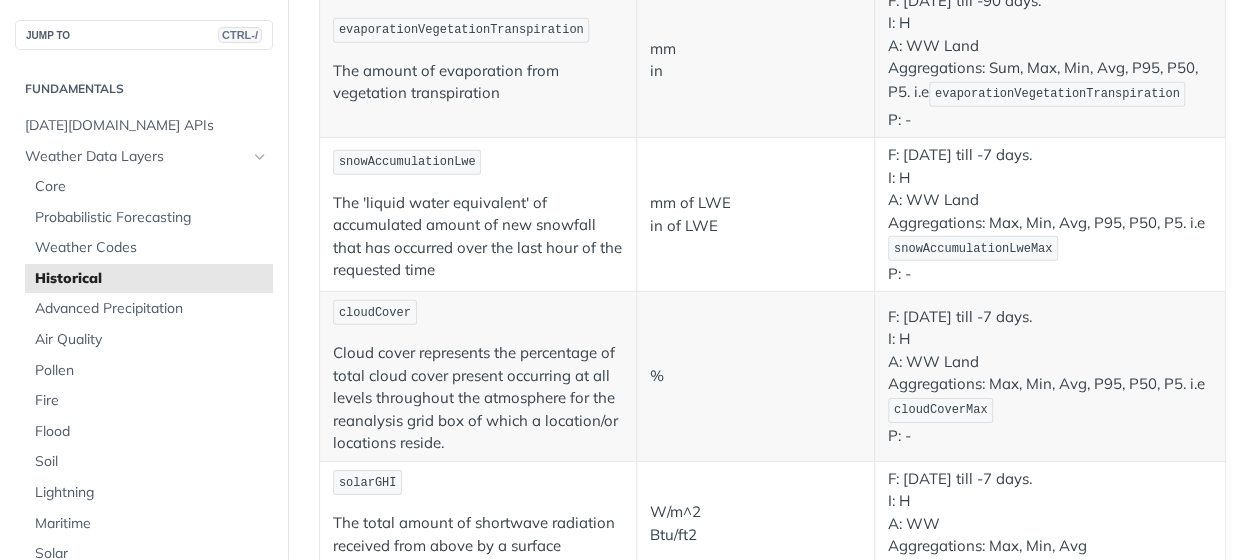 scroll, scrollTop: 2958, scrollLeft: 0, axis: vertical 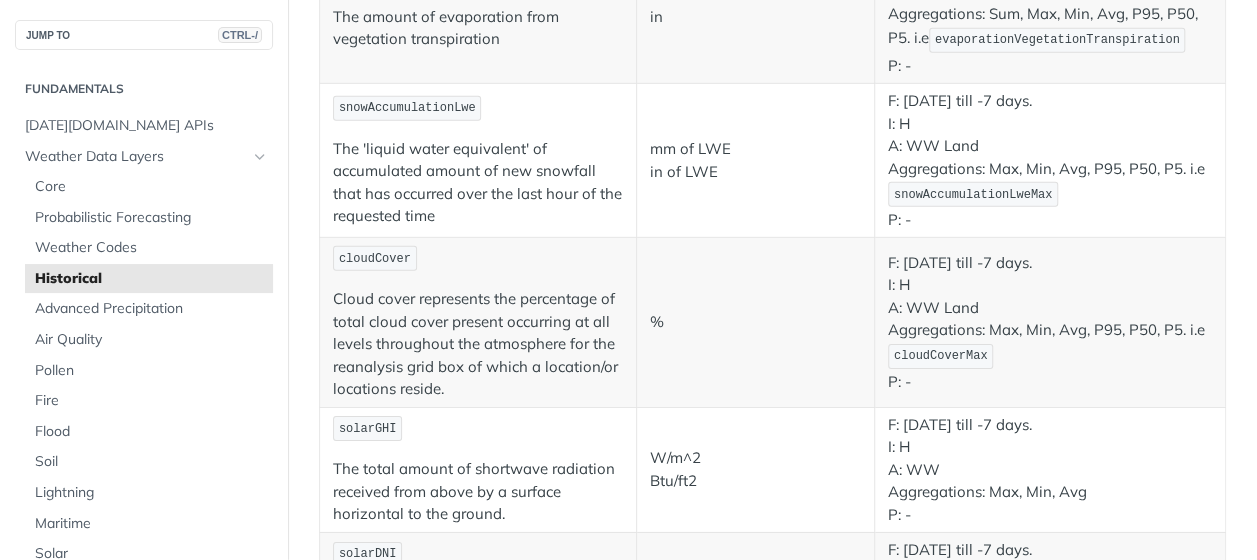 click on "cloudCover" at bounding box center (375, 259) 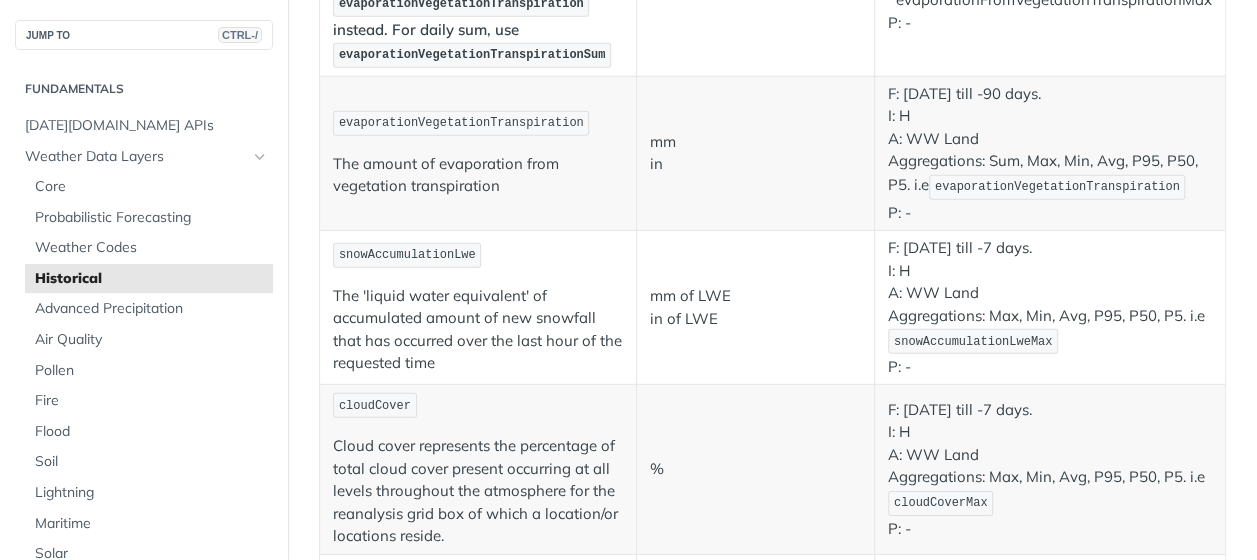 scroll, scrollTop: 2809, scrollLeft: 0, axis: vertical 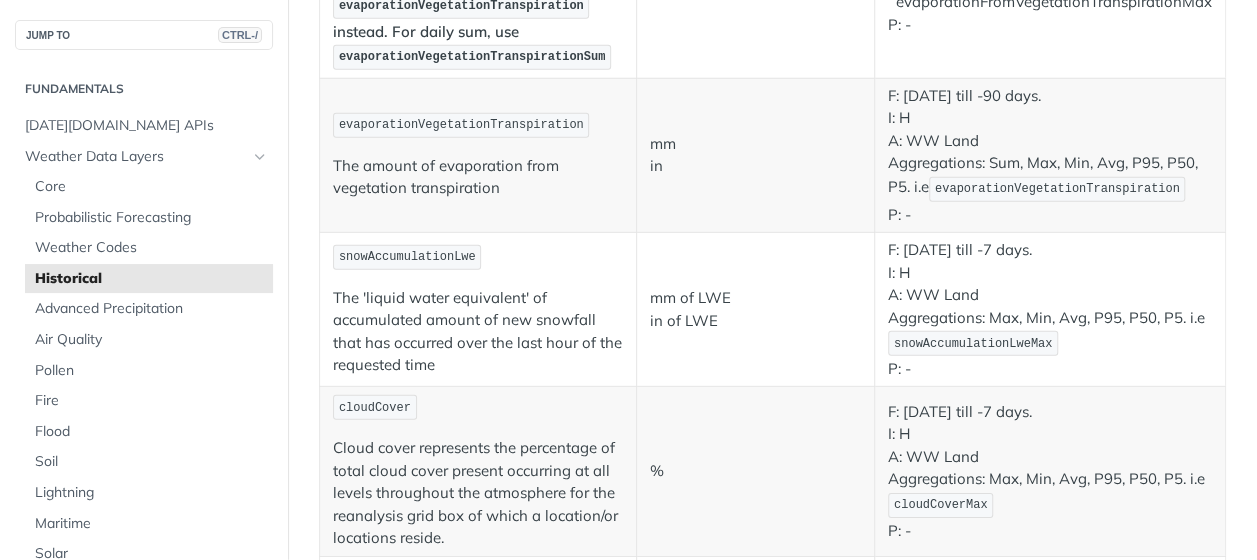click on "mm of LWE
in of LWE" at bounding box center [756, 310] 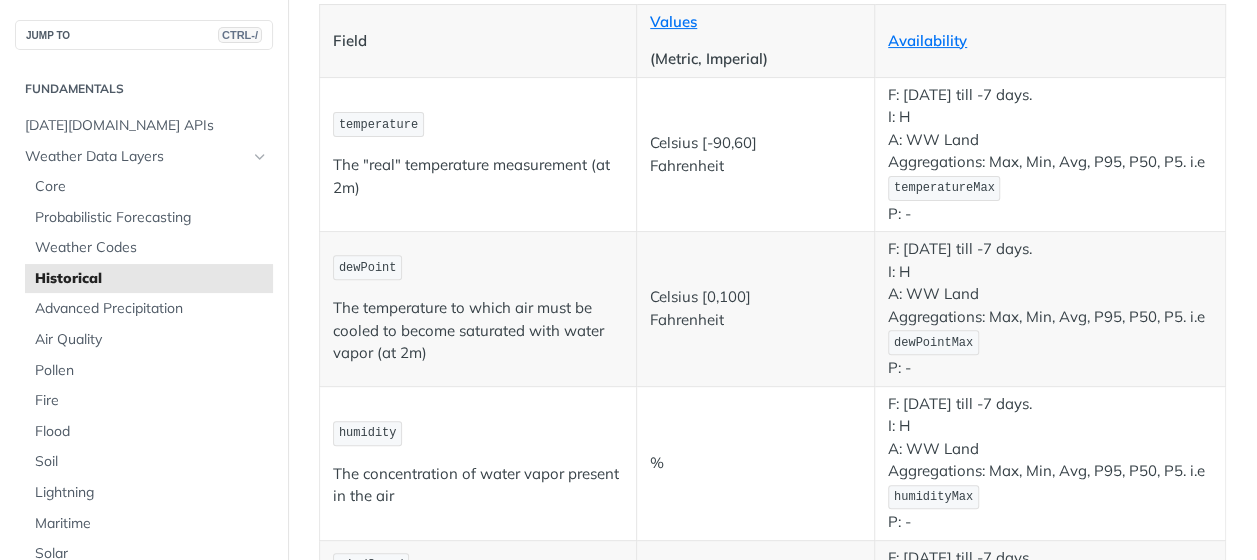 scroll, scrollTop: 390, scrollLeft: 0, axis: vertical 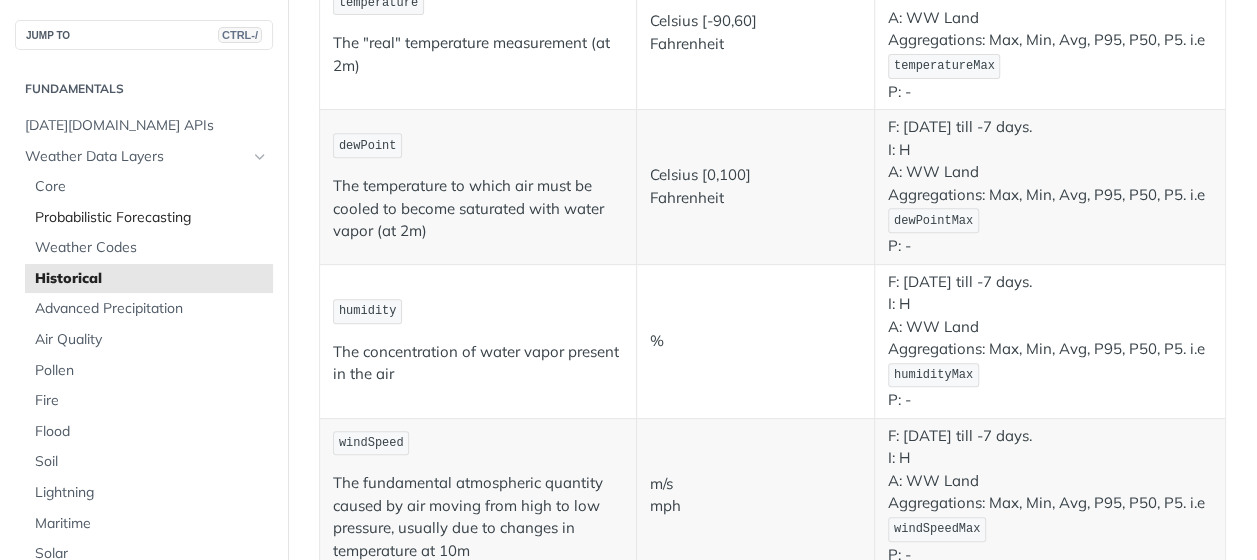 click on "Probabilistic Forecasting" at bounding box center [151, 218] 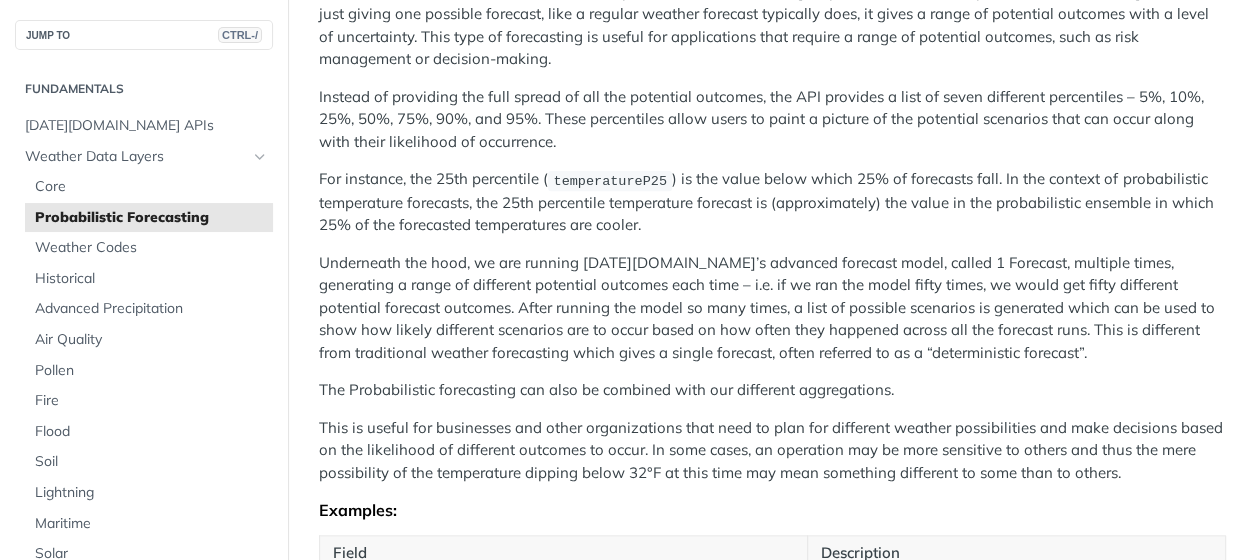 scroll, scrollTop: 400, scrollLeft: 0, axis: vertical 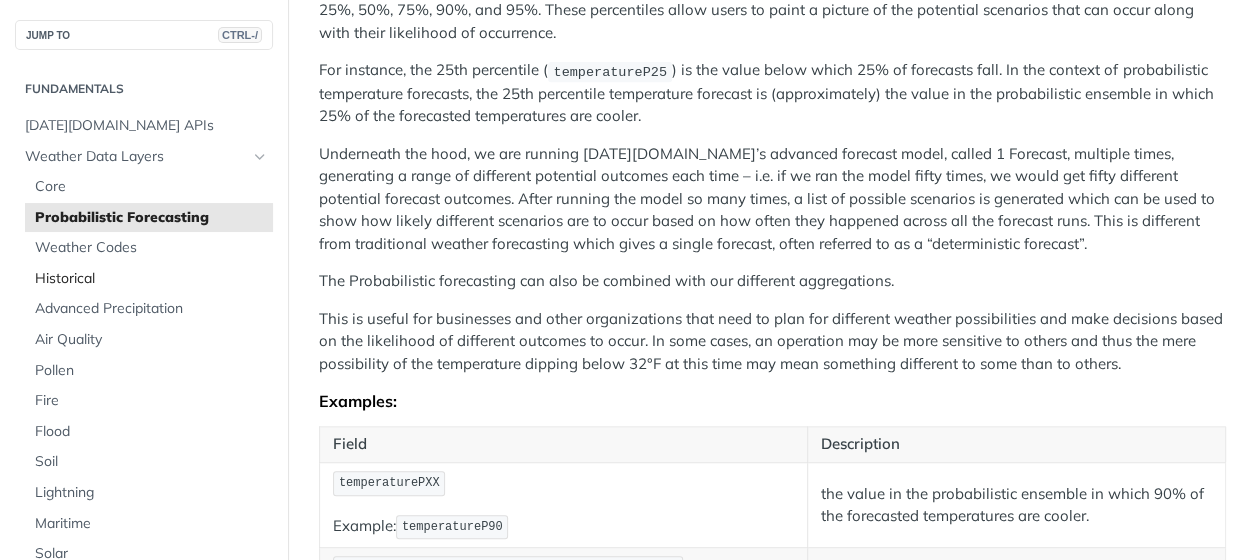 click on "Historical" at bounding box center (151, 279) 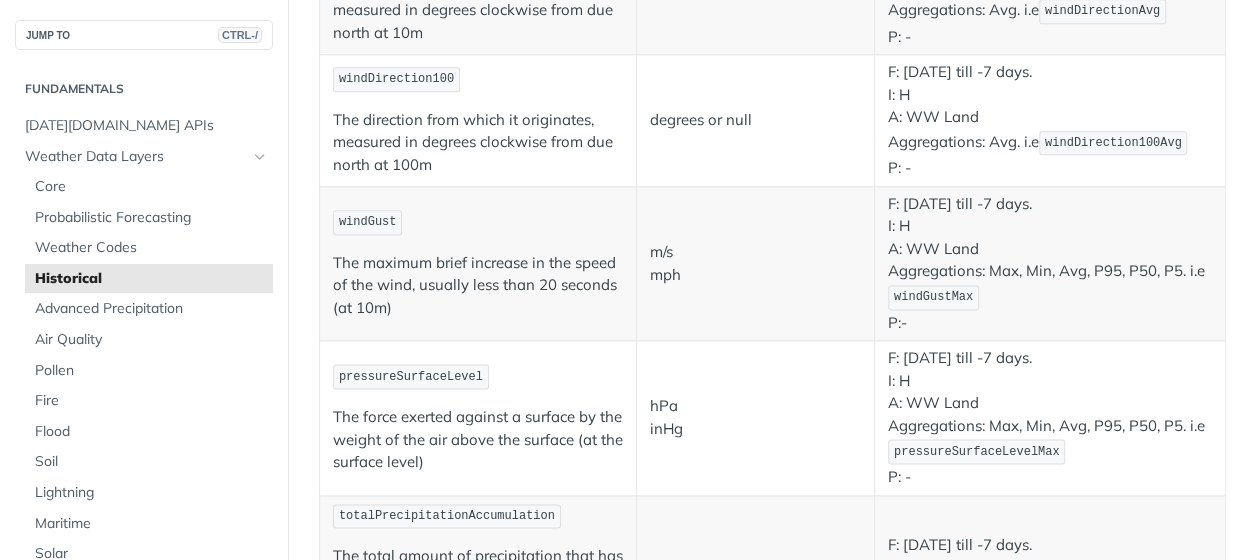 scroll, scrollTop: 1300, scrollLeft: 0, axis: vertical 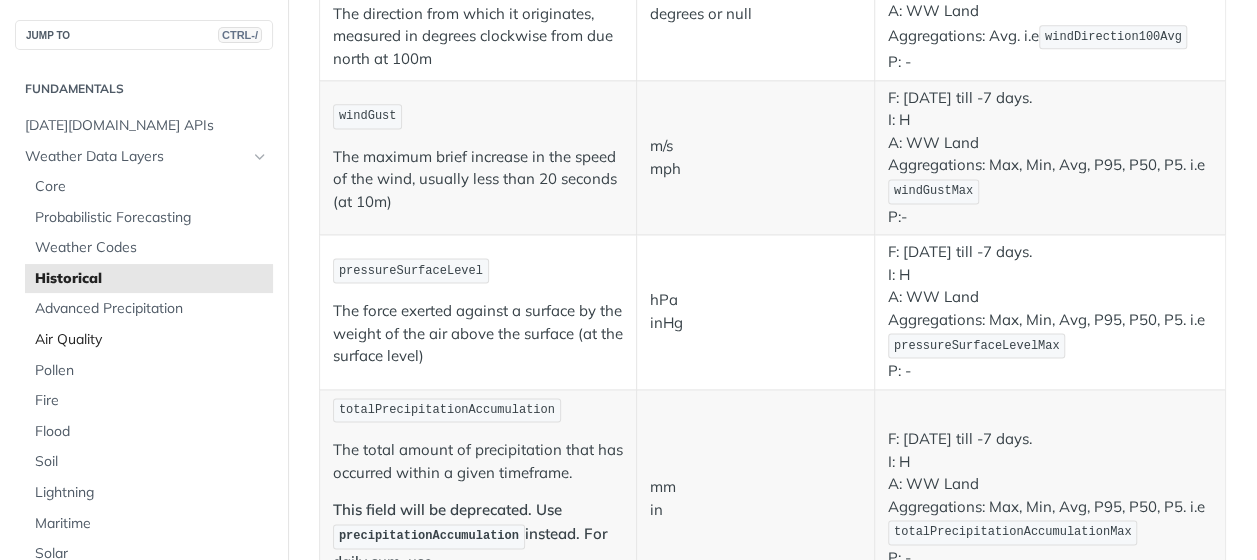 click on "Air Quality" at bounding box center (151, 340) 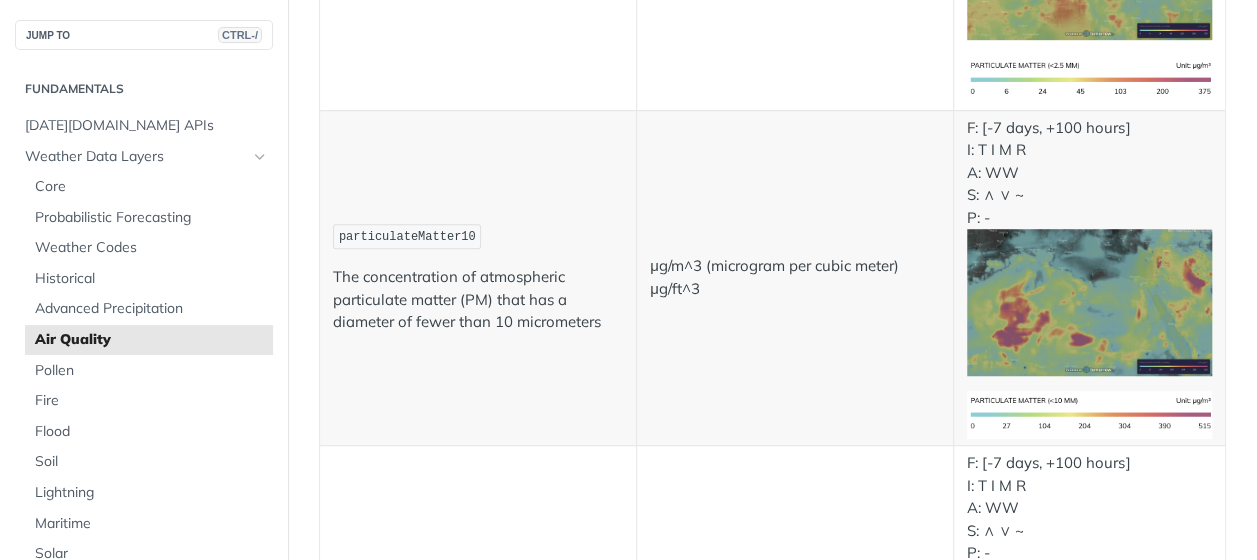 scroll, scrollTop: 800, scrollLeft: 0, axis: vertical 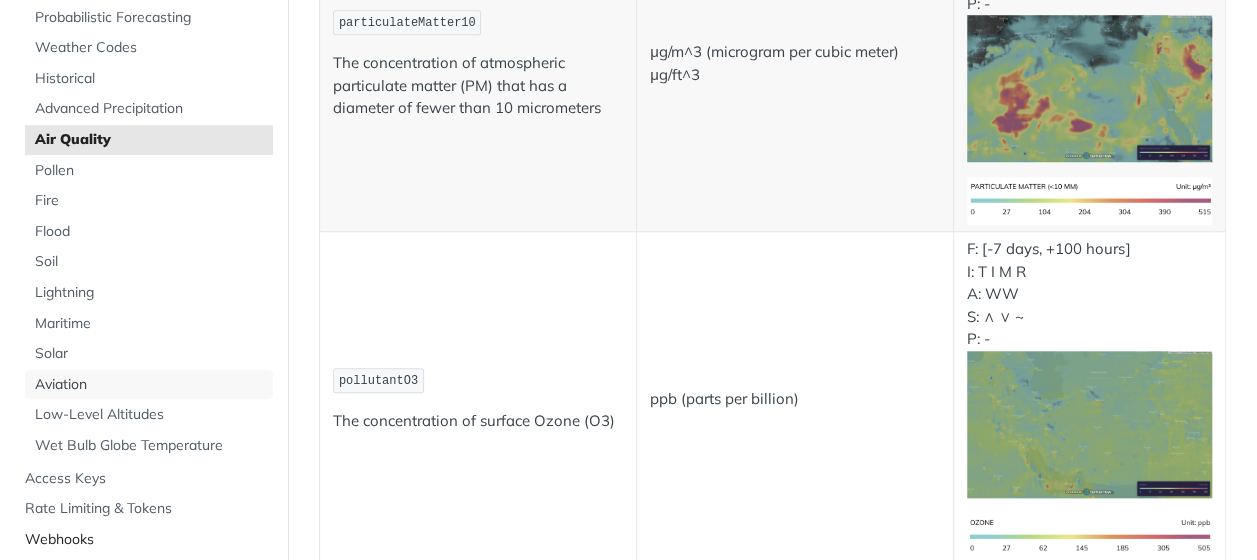 click on "Aviation" at bounding box center [151, 385] 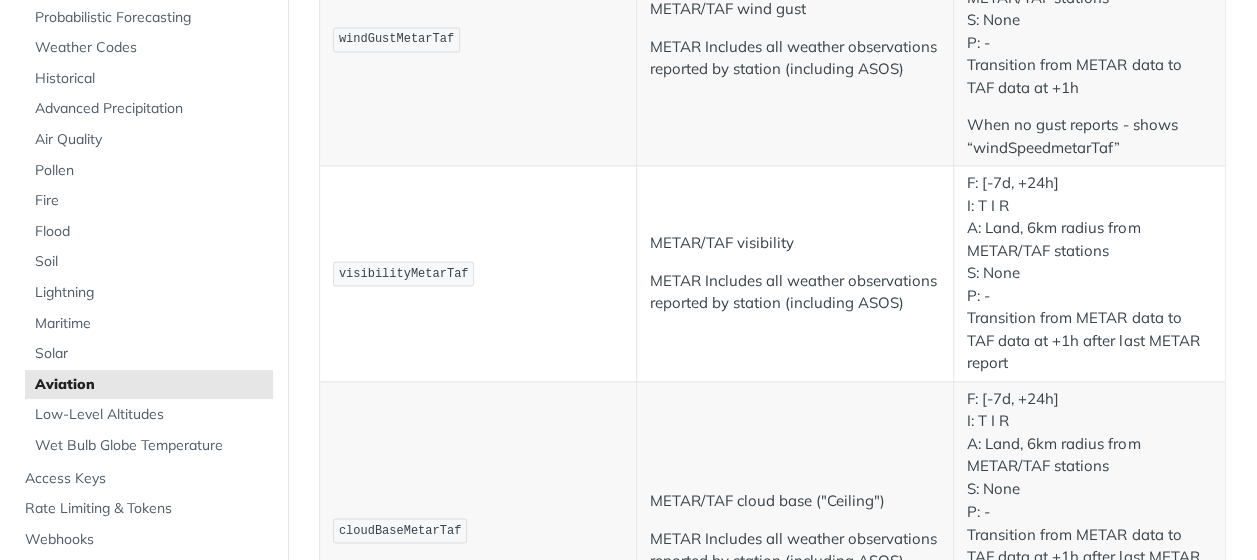 scroll, scrollTop: 1400, scrollLeft: 0, axis: vertical 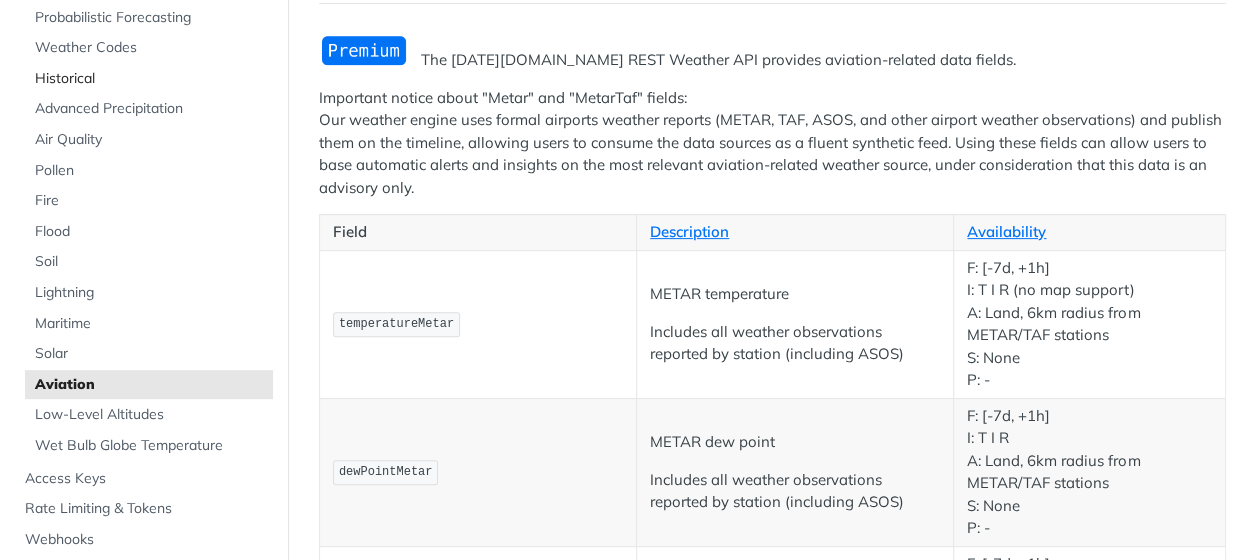 click on "Historical" at bounding box center [151, 79] 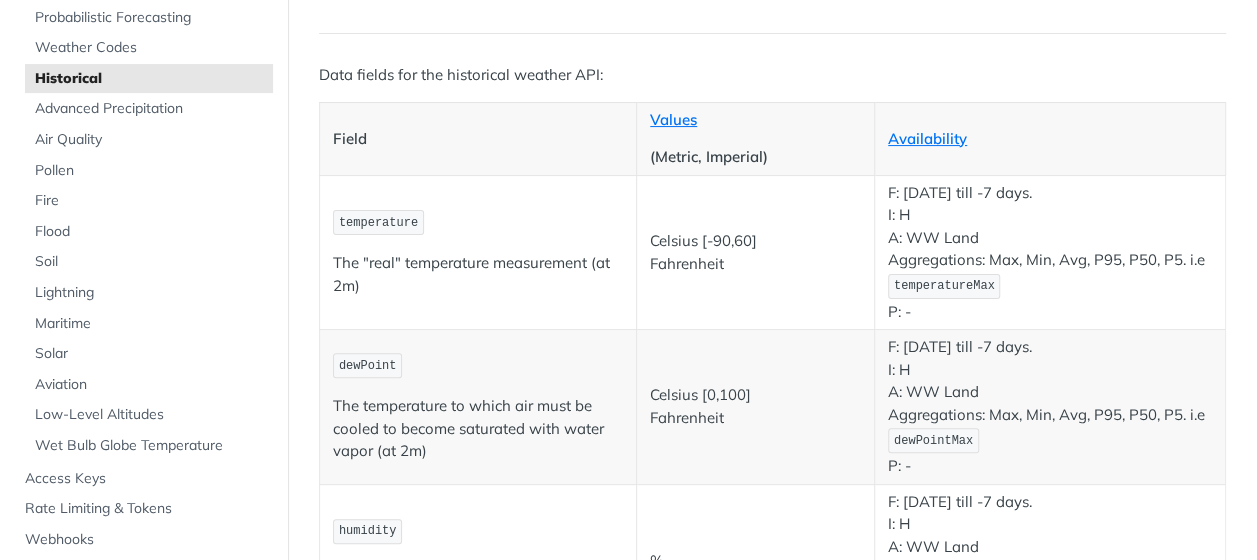 scroll, scrollTop: 200, scrollLeft: 0, axis: vertical 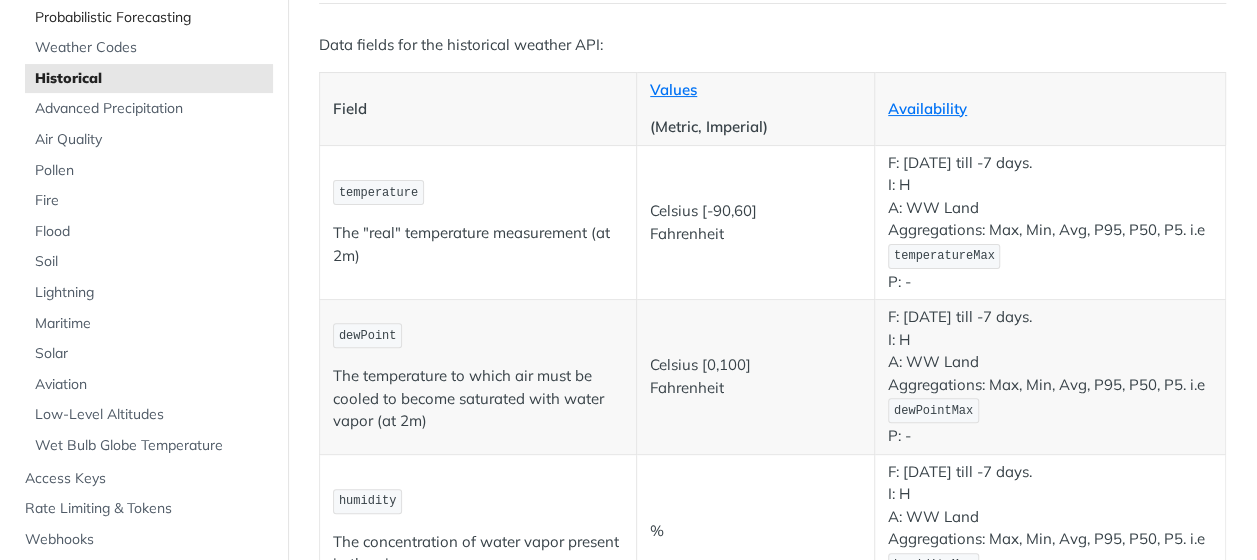 click on "Probabilistic Forecasting" at bounding box center [151, 18] 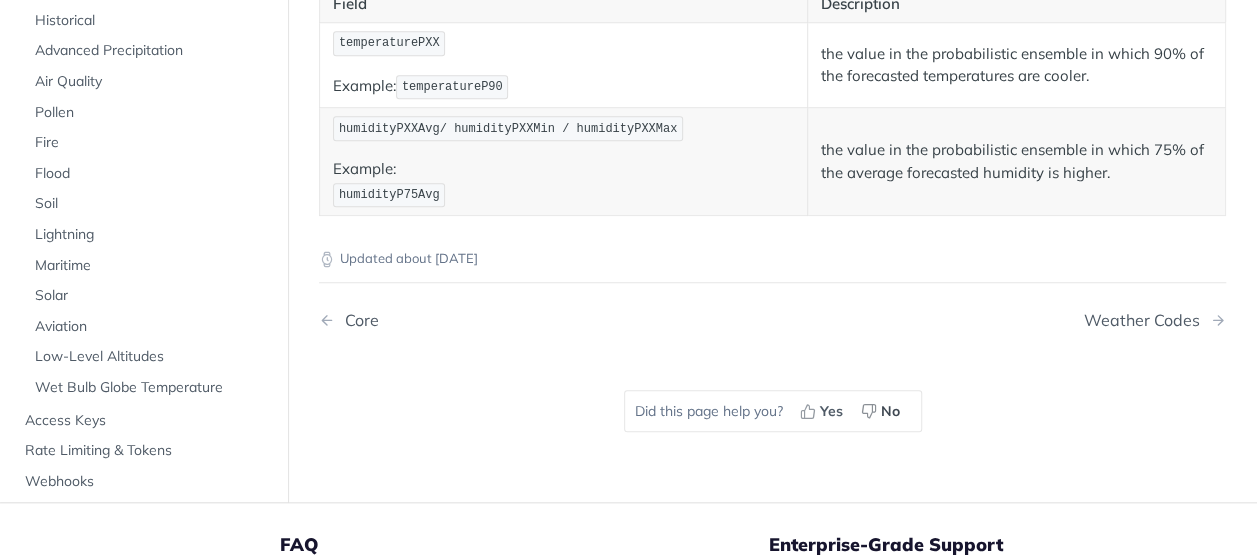 scroll, scrollTop: 700, scrollLeft: 0, axis: vertical 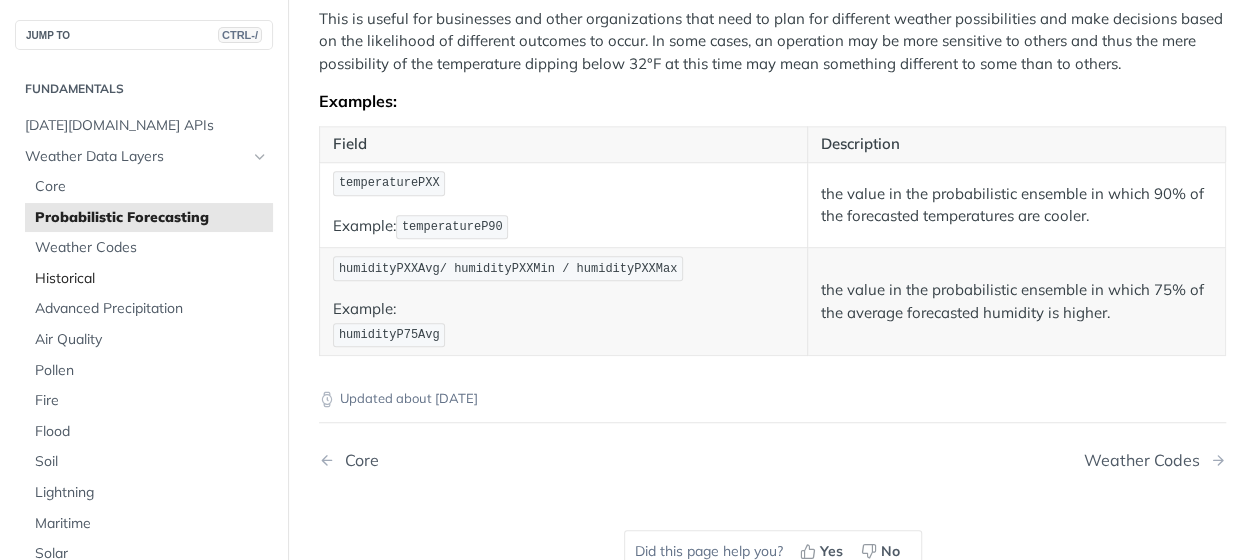 click on "Historical" at bounding box center (151, 279) 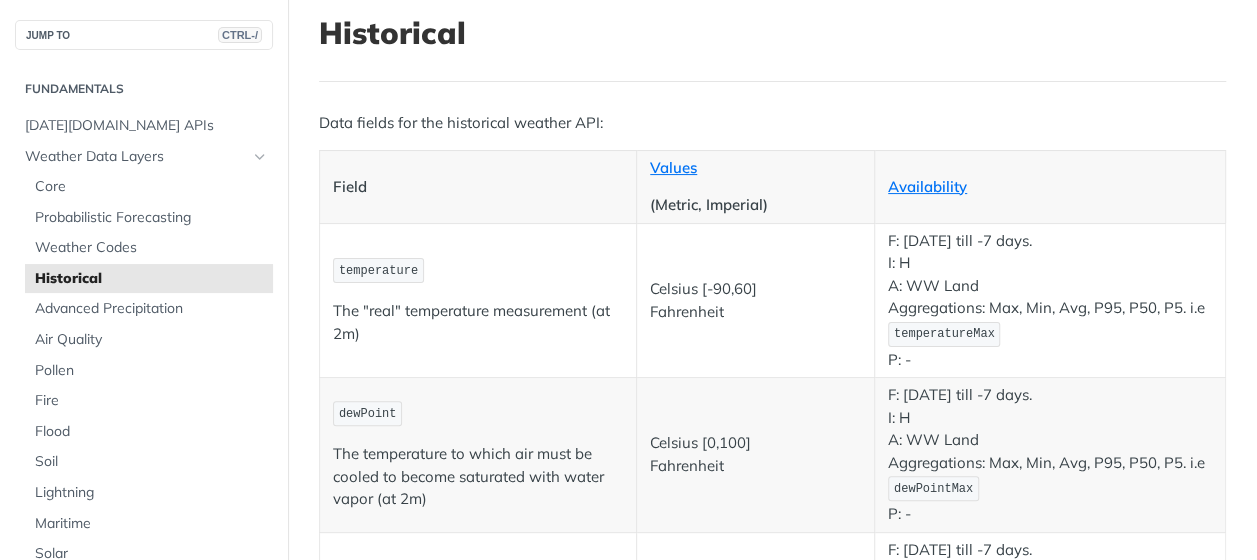 scroll, scrollTop: 0, scrollLeft: 0, axis: both 